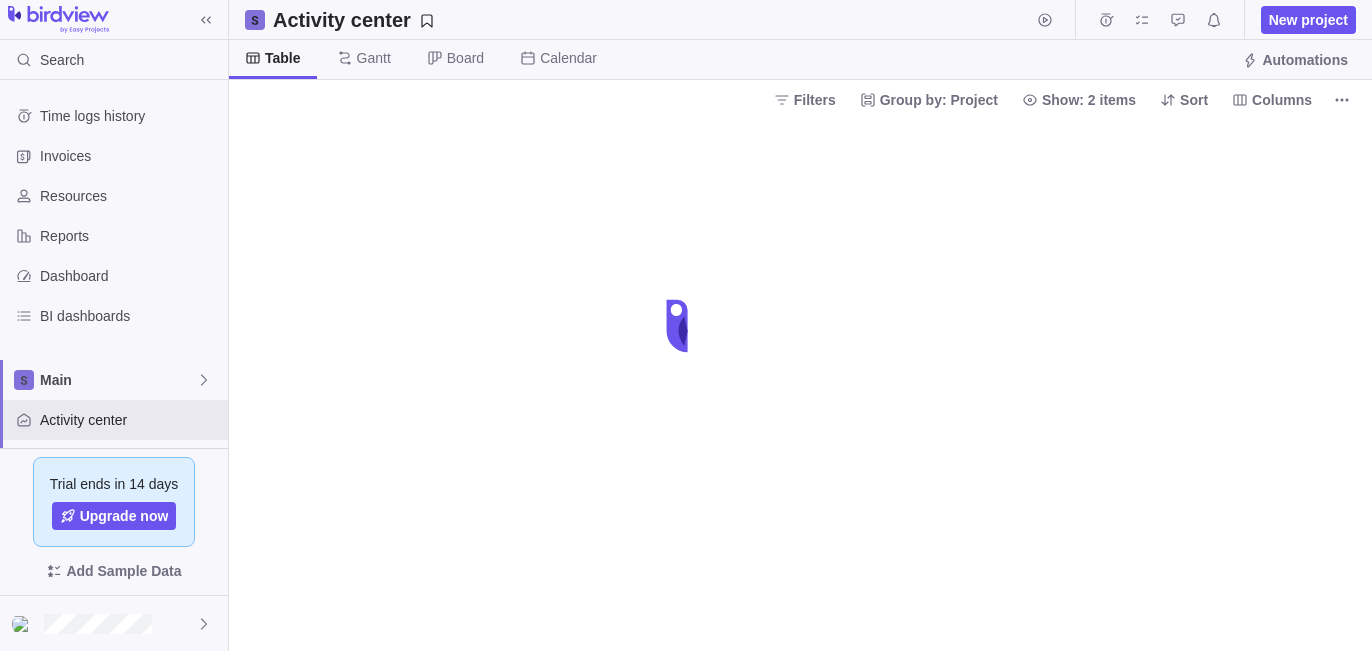 scroll, scrollTop: 0, scrollLeft: 0, axis: both 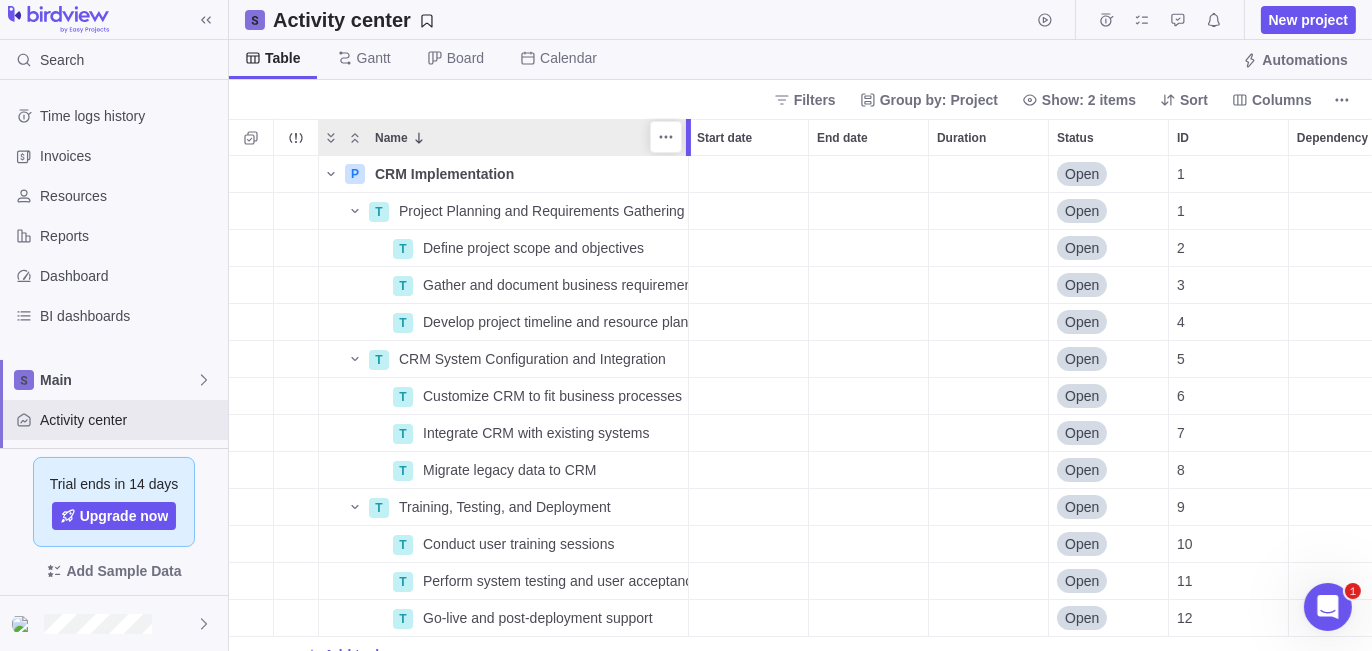drag, startPoint x: 585, startPoint y: 135, endPoint x: 684, endPoint y: 130, distance: 99.12618 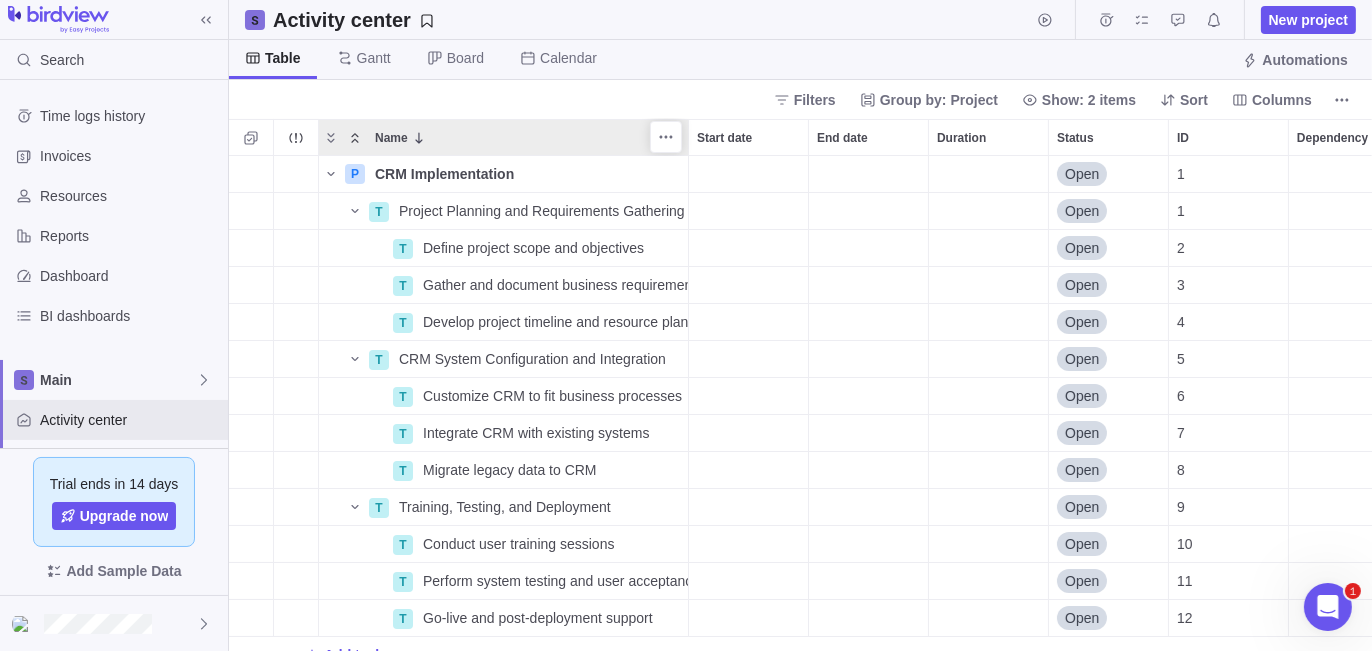 click 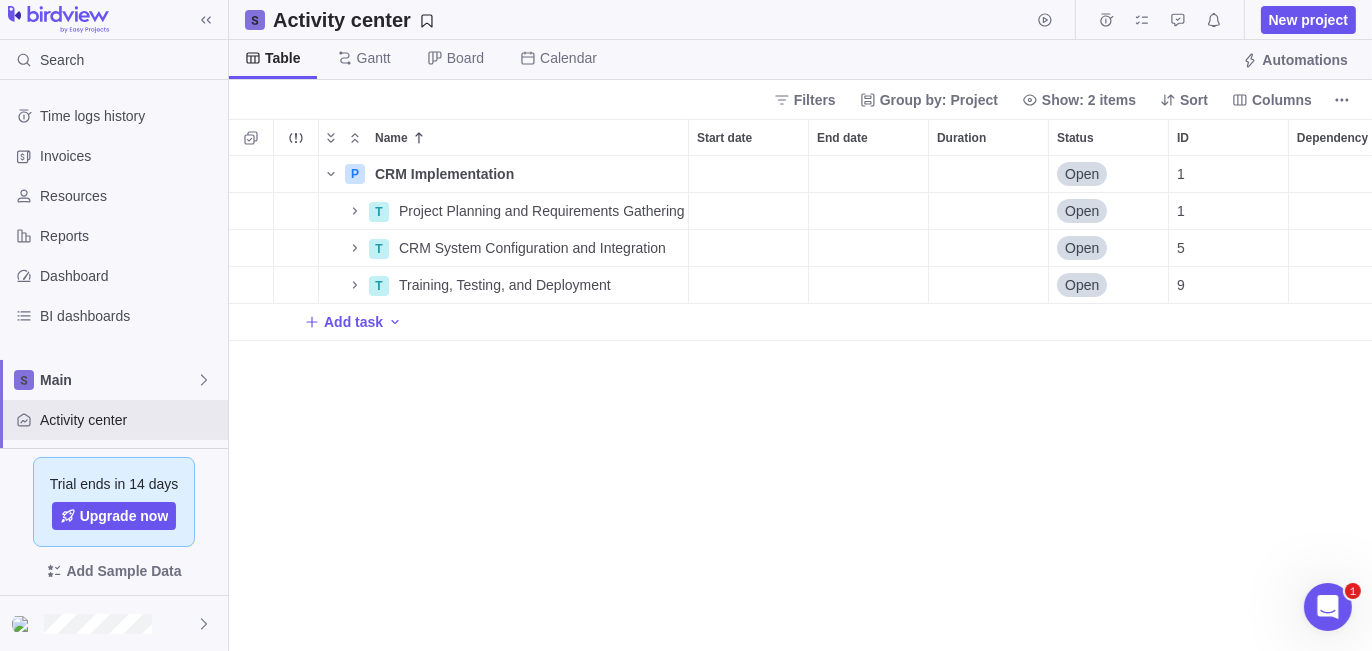 click on "P CRM Implementation Details Open 1 T Project Planning and Requirements Gathering Details Open 1 T CRM System Configuration and Integration Details Open 5 T Training, Testing, and Deployment Details Open 9 Add task" at bounding box center (800, 404) 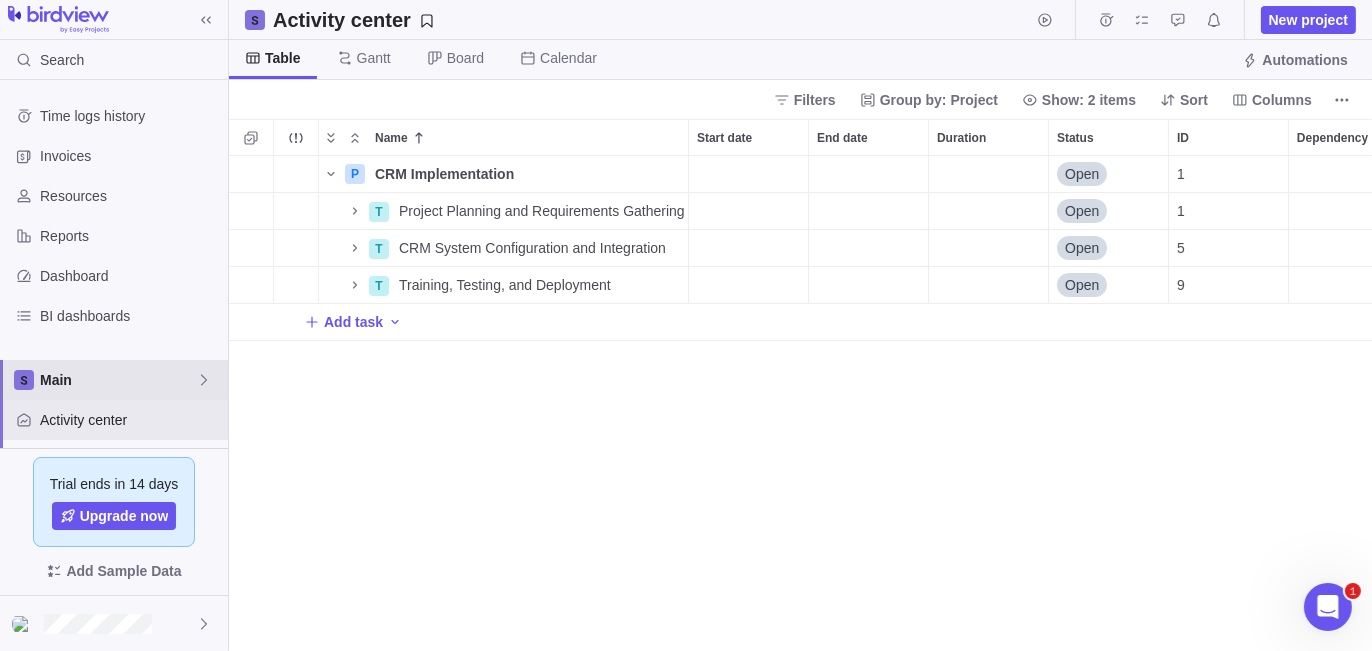 click on "Main" at bounding box center [118, 380] 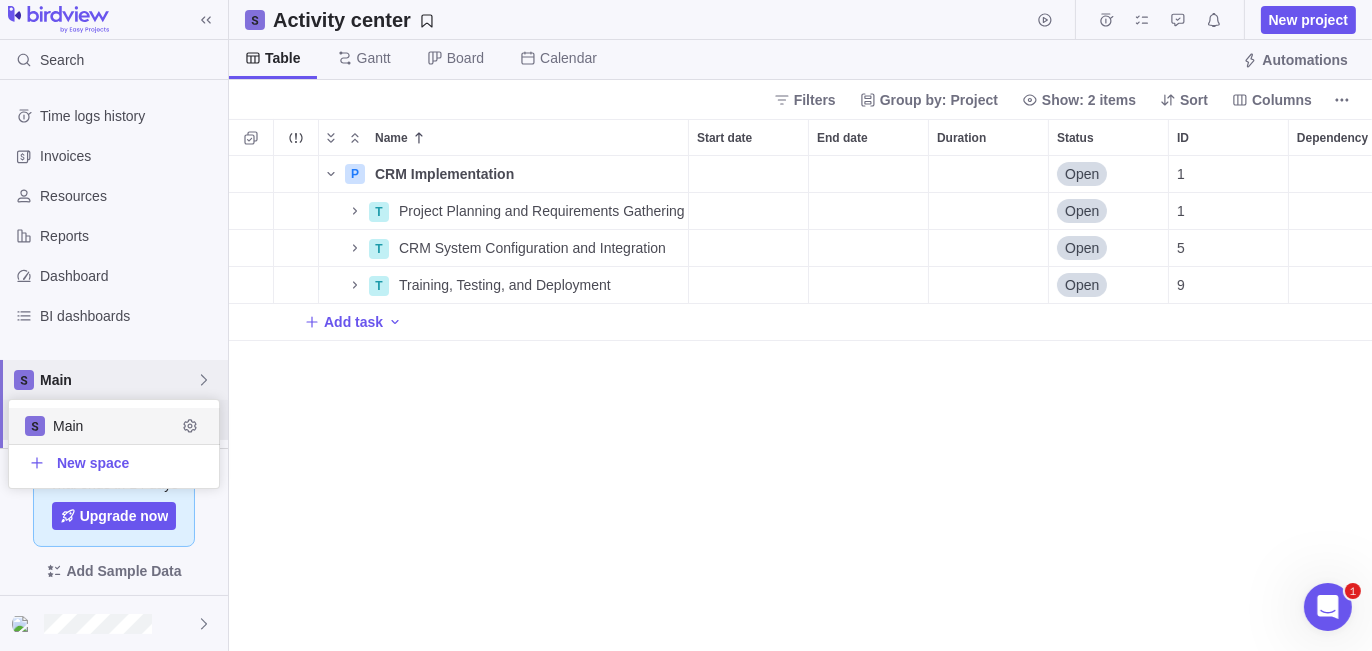 scroll, scrollTop: 16, scrollLeft: 16, axis: both 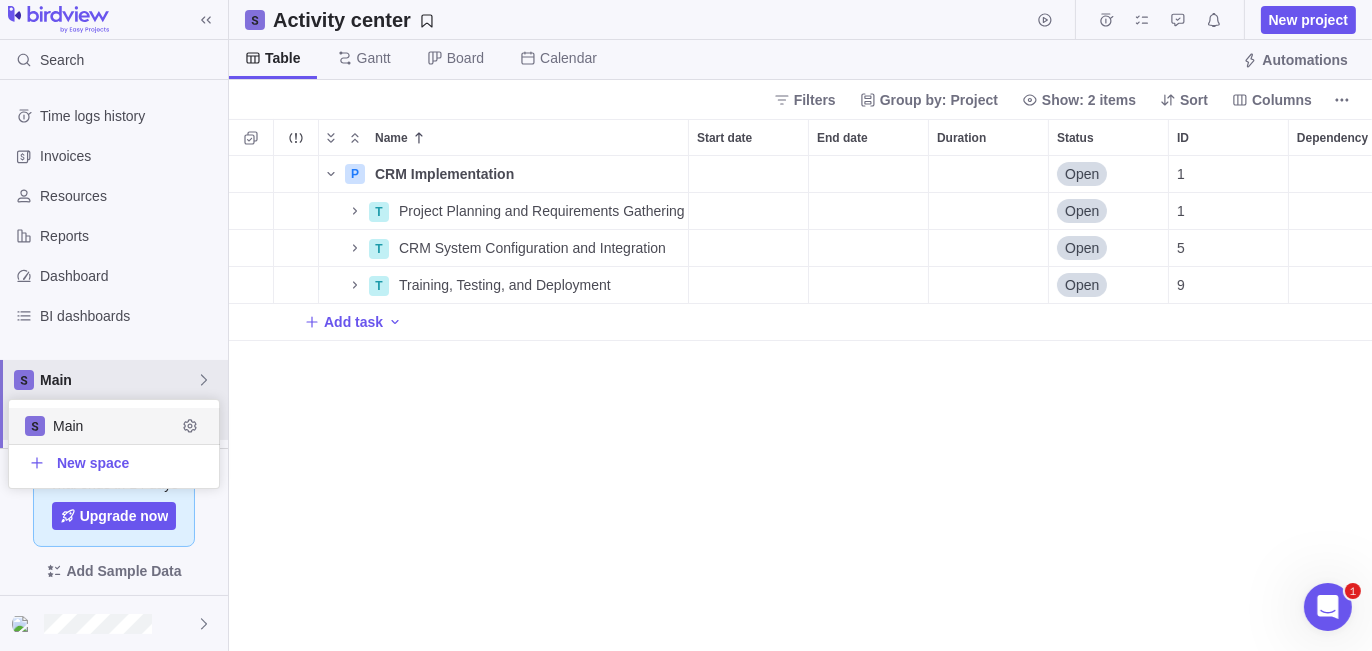 click on "Search Time logs history Invoices Resources Reports Dashboard BI dashboards Main Activity center Custom forms Saved views Get Started Project Financials Flat Fee Project Financials T&M Upcoming Milestones Trial ends in 14 days Upgrade now Add Sample Data Activity center New project Table Gantt Board Calendar Automations Filters Group by: Project Show: 2 items Sort Columns Name Start date End date Duration Status ID Dependency Assignees P CRM Implementation Details Open 1 T Project Planning and Requirements Gathering Details Open 1 T CRM System Configuration and Integration Details Open 5 T Training, Testing, and Deployment Details Open 9 Add task Filters Activity status Default Workflow Project status Default Workflow Activity priority Activity assignees Project start date Previous year Previous month Previous week Yesterday Today This week This month This year Next week Next month Filter by period Project end date Previous year Previous month Previous week Yesterday Today This week This month 1" at bounding box center [686, 325] 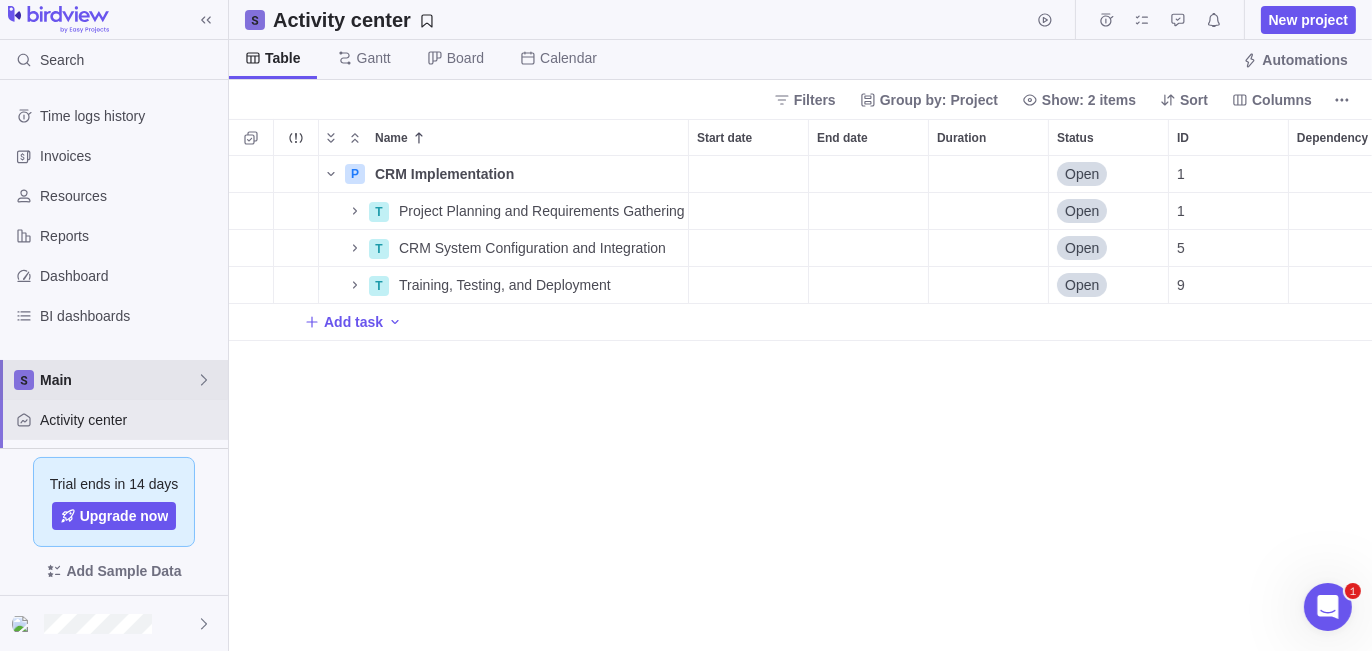 click on "Main" at bounding box center (118, 380) 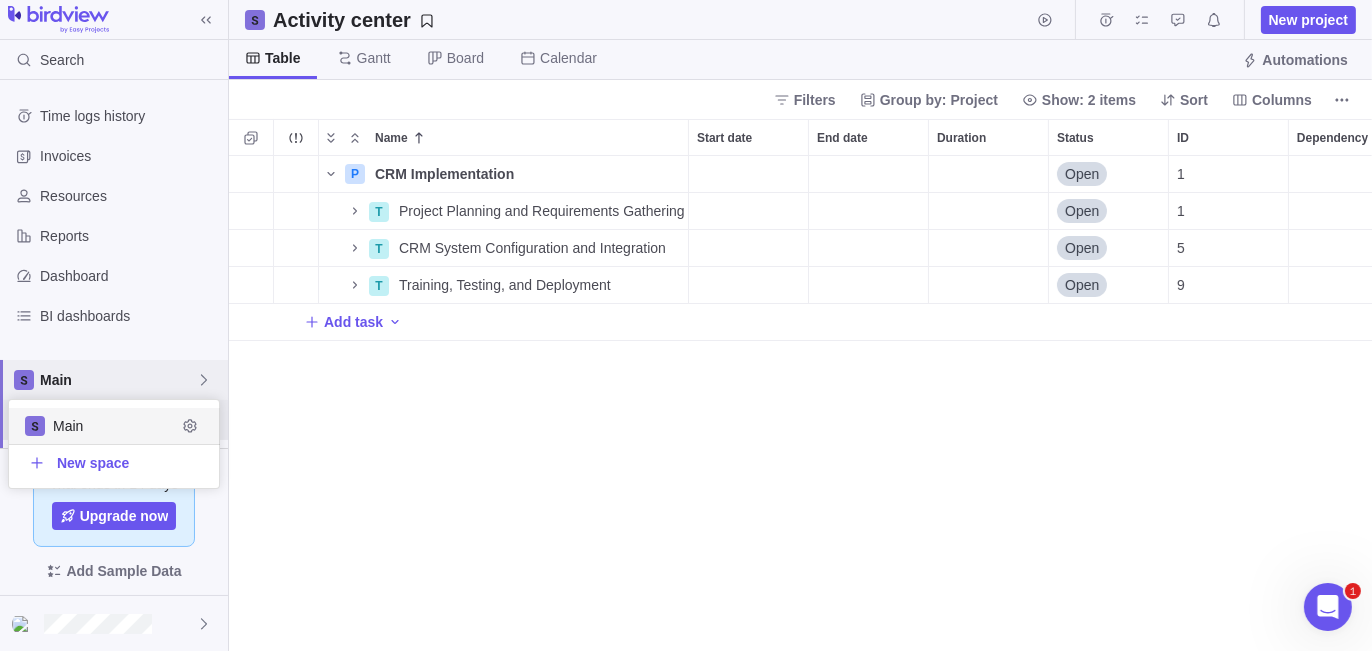 scroll, scrollTop: 16, scrollLeft: 16, axis: both 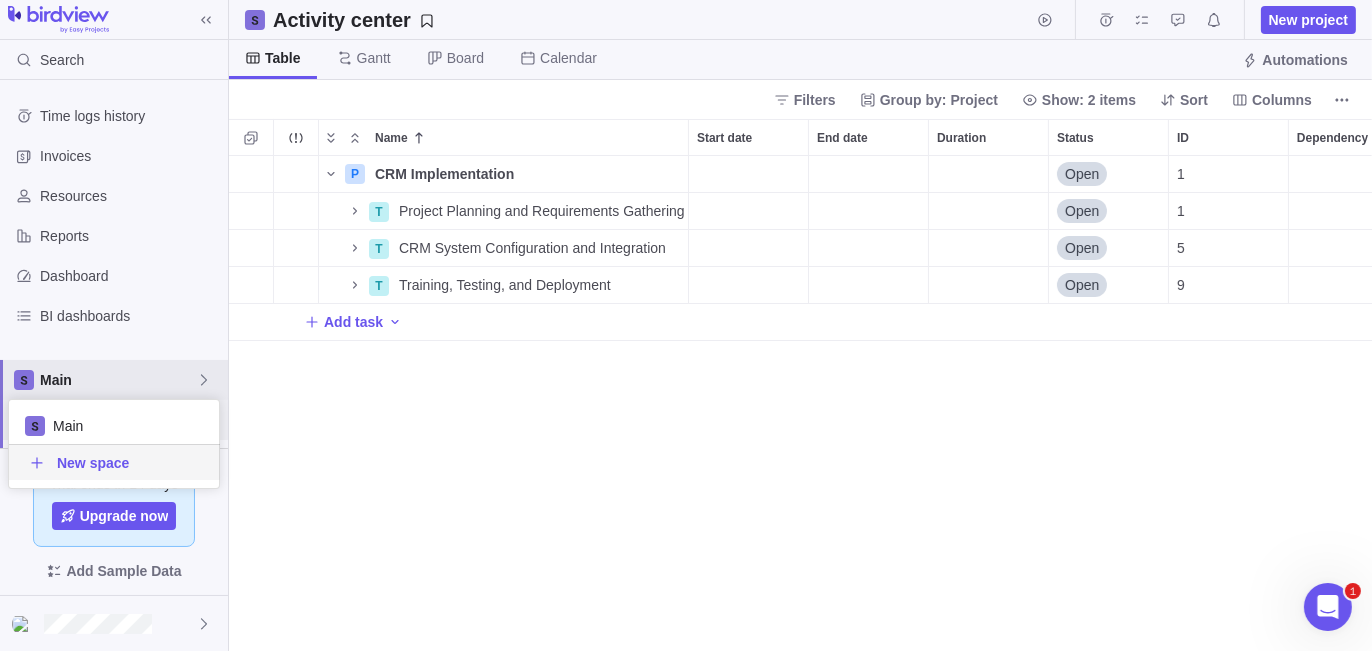 drag, startPoint x: 369, startPoint y: 425, endPoint x: 214, endPoint y: 416, distance: 155.26108 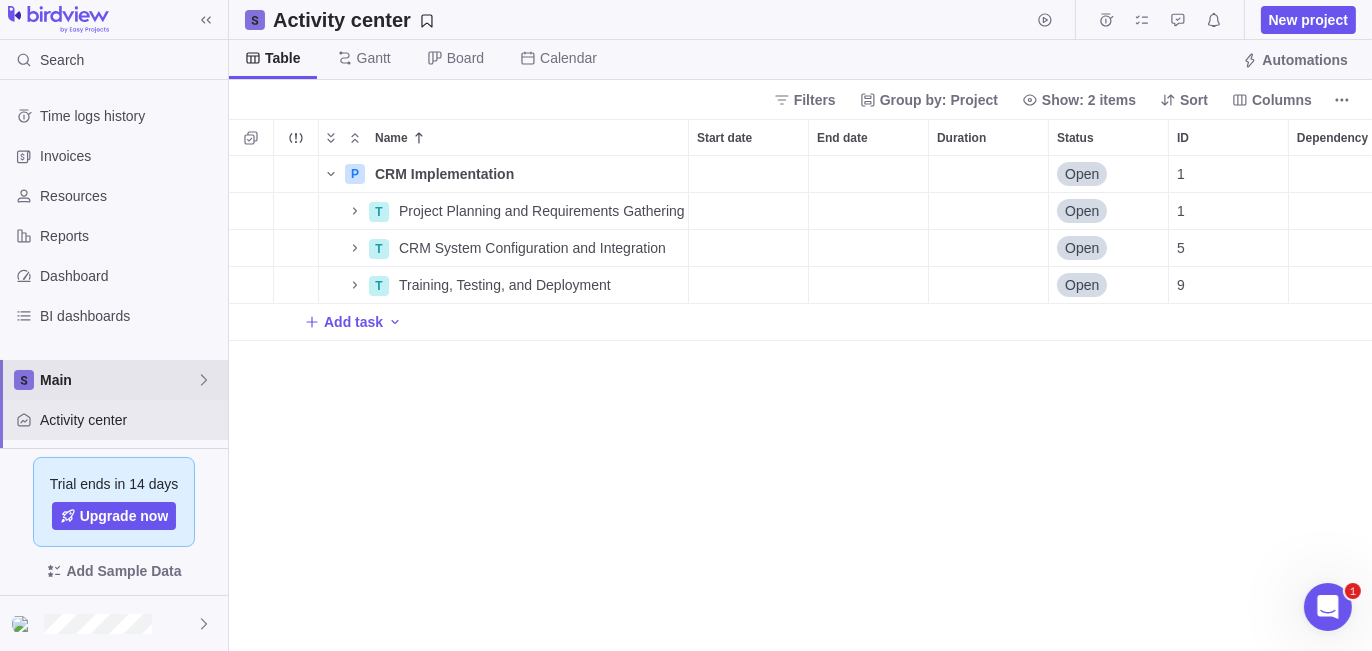 click on "Main" at bounding box center [118, 380] 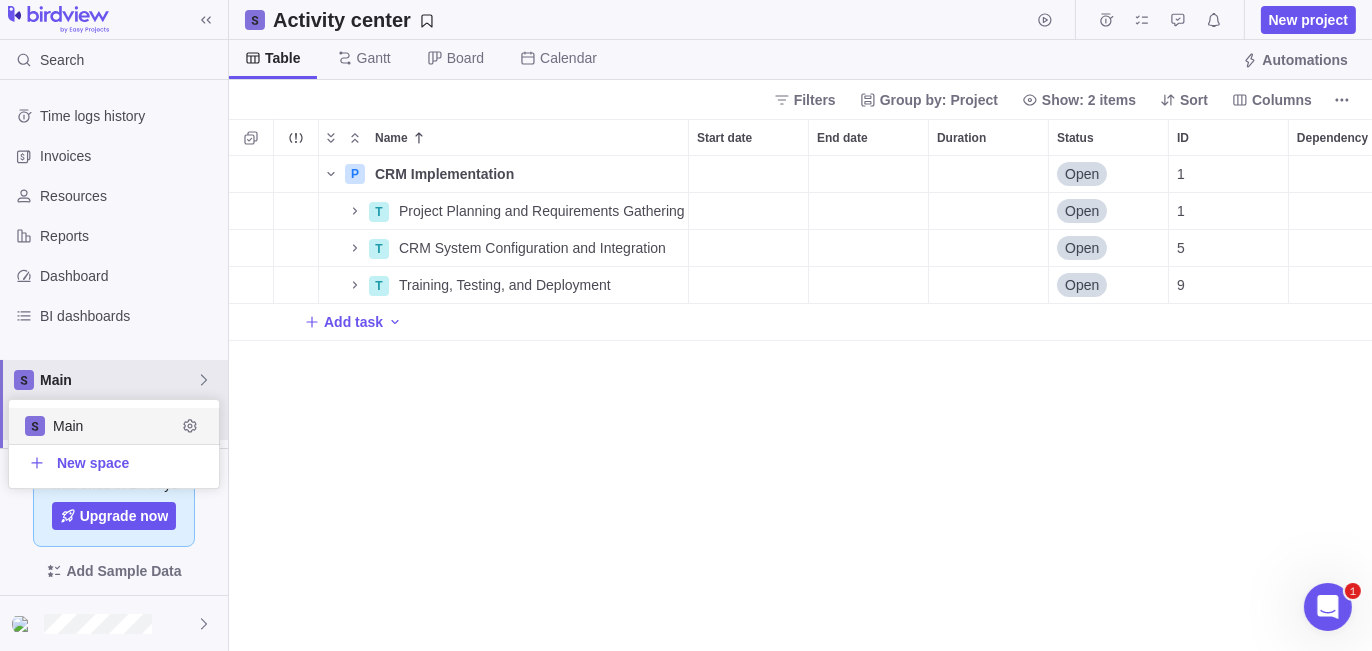 scroll, scrollTop: 16, scrollLeft: 16, axis: both 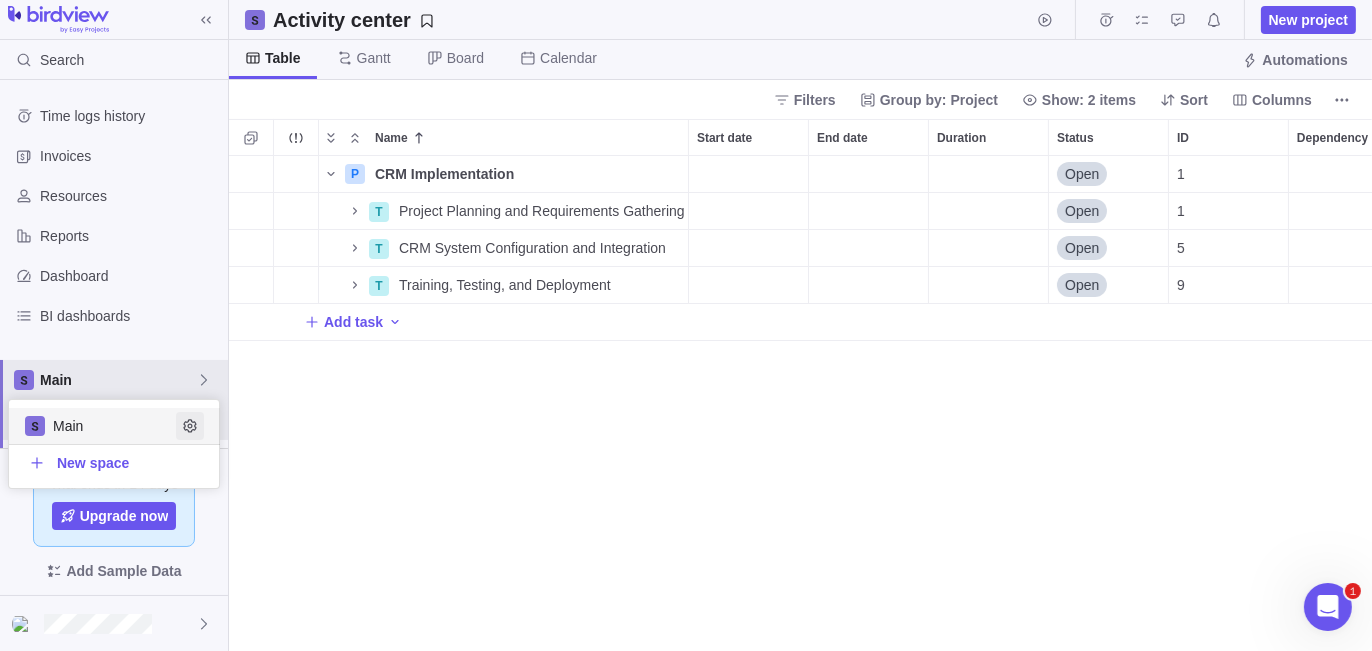 click 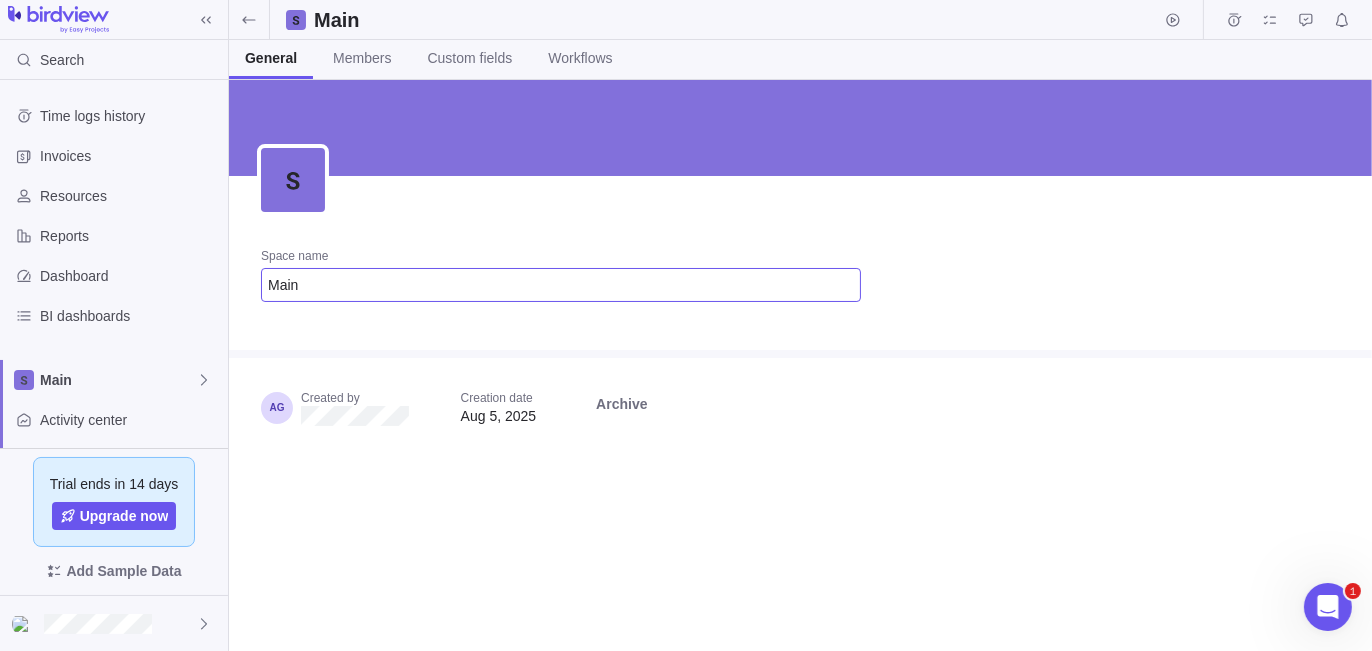 click on "Main" at bounding box center [561, 285] 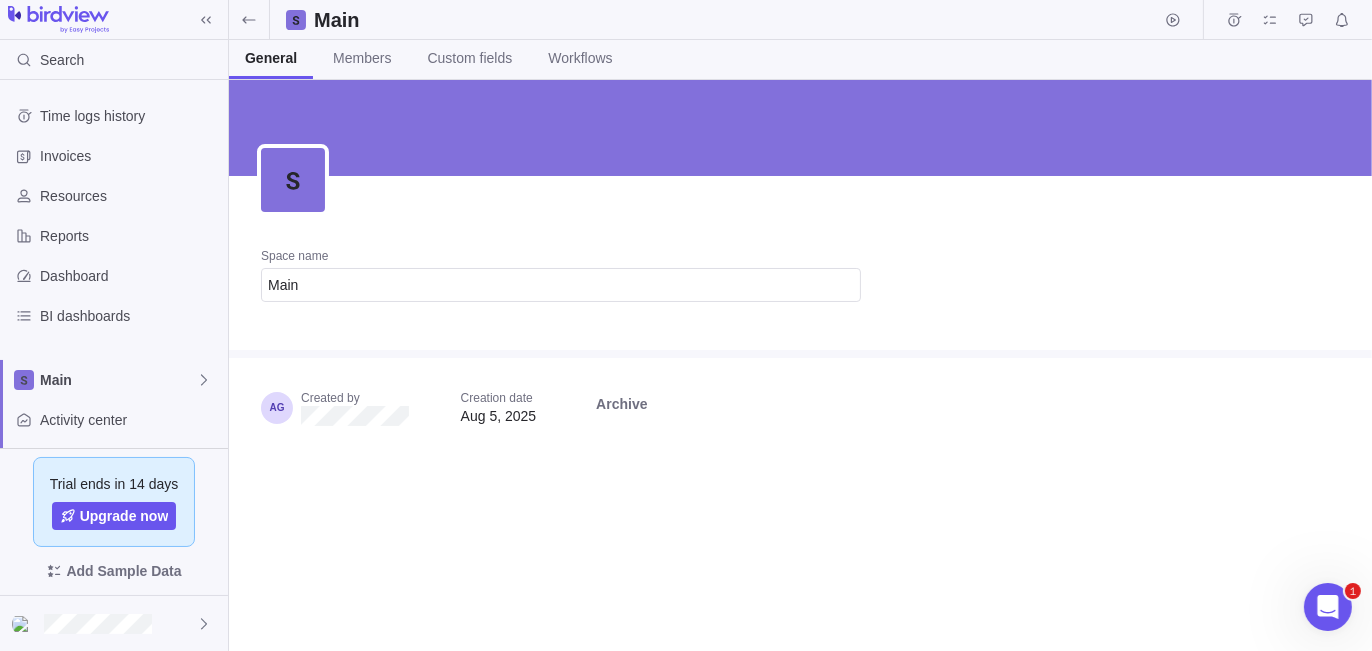 click on "Space name Main Created by Creation date Aug 5, 2025 Archive" at bounding box center (800, 365) 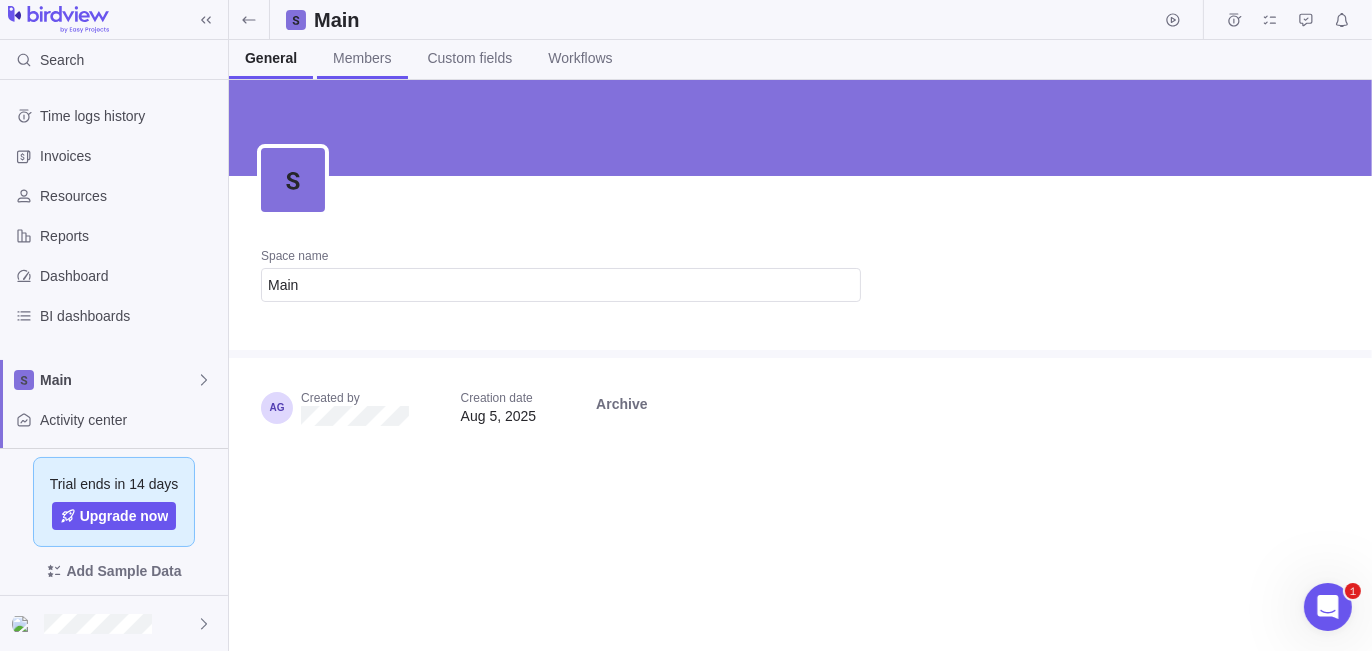 click on "Members" at bounding box center (362, 58) 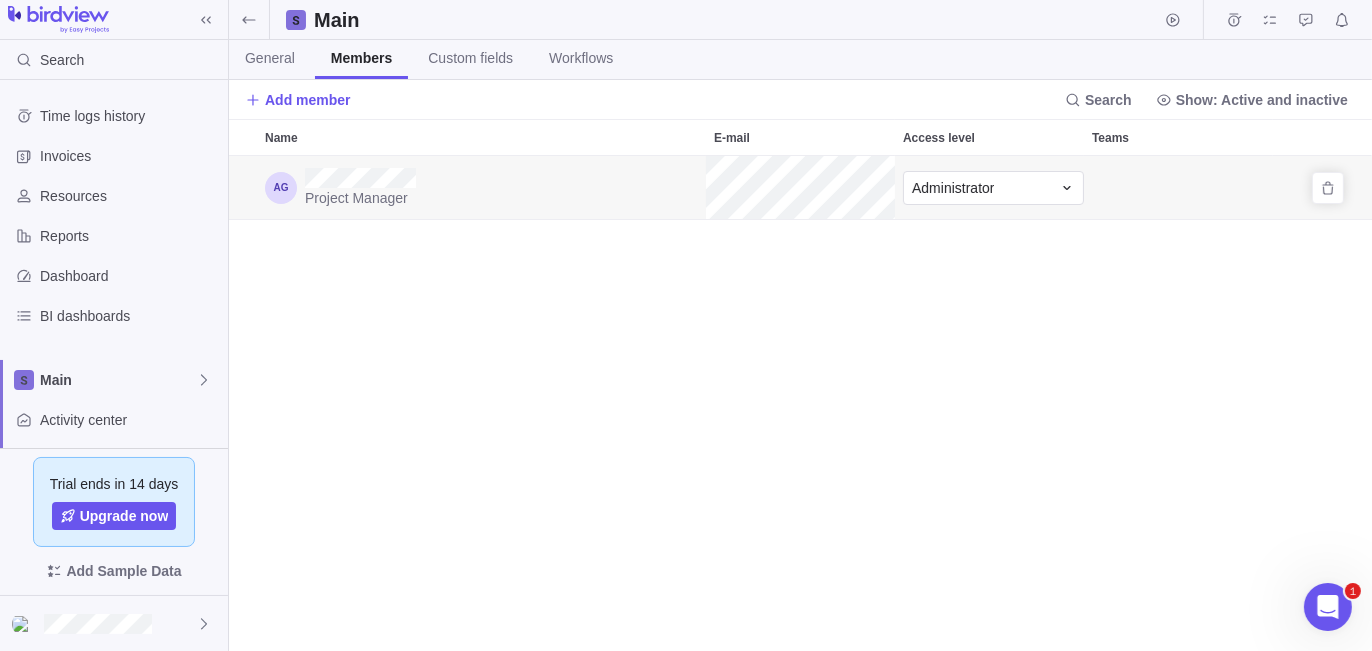 scroll, scrollTop: 16, scrollLeft: 15, axis: both 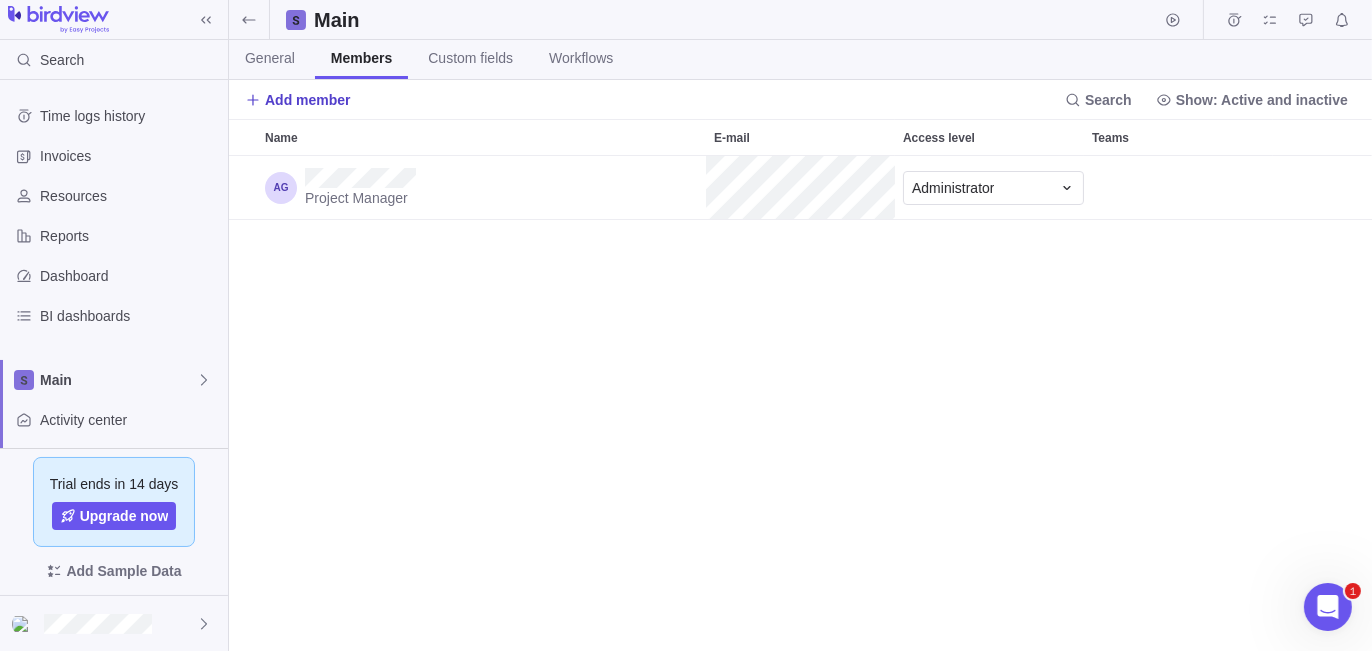 drag, startPoint x: 327, startPoint y: 103, endPoint x: 342, endPoint y: 110, distance: 16.552946 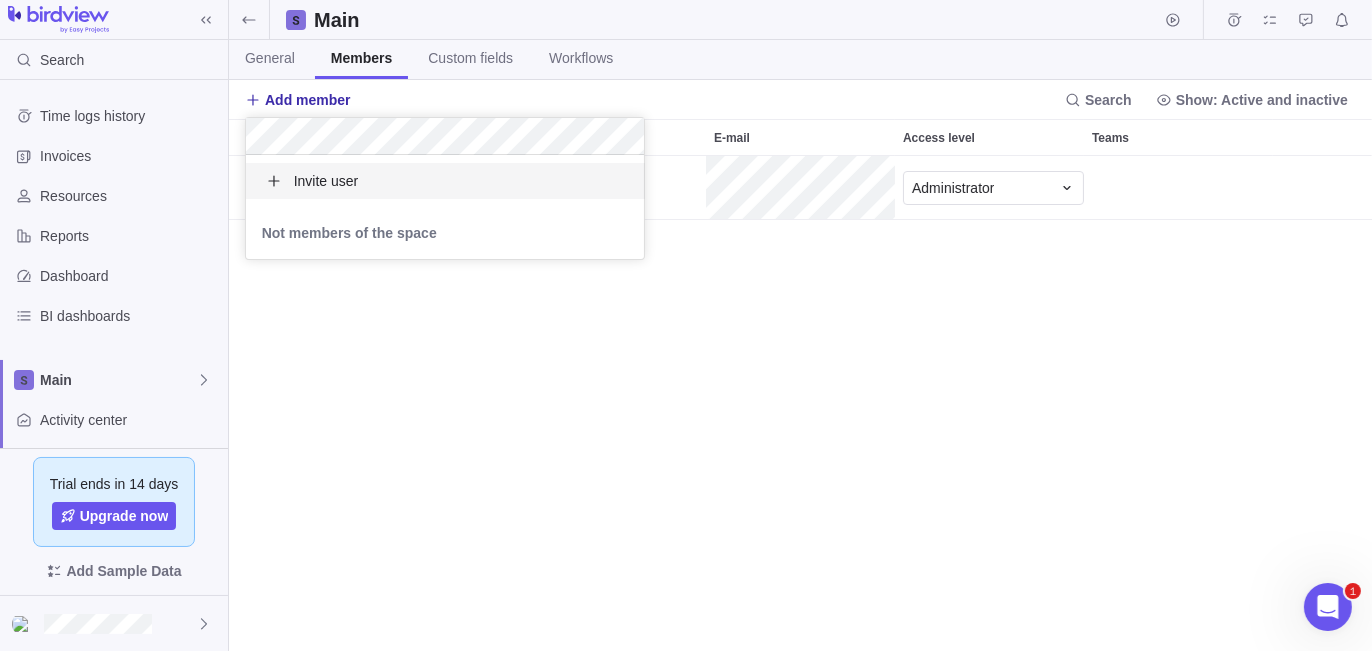 scroll, scrollTop: 15, scrollLeft: 16, axis: both 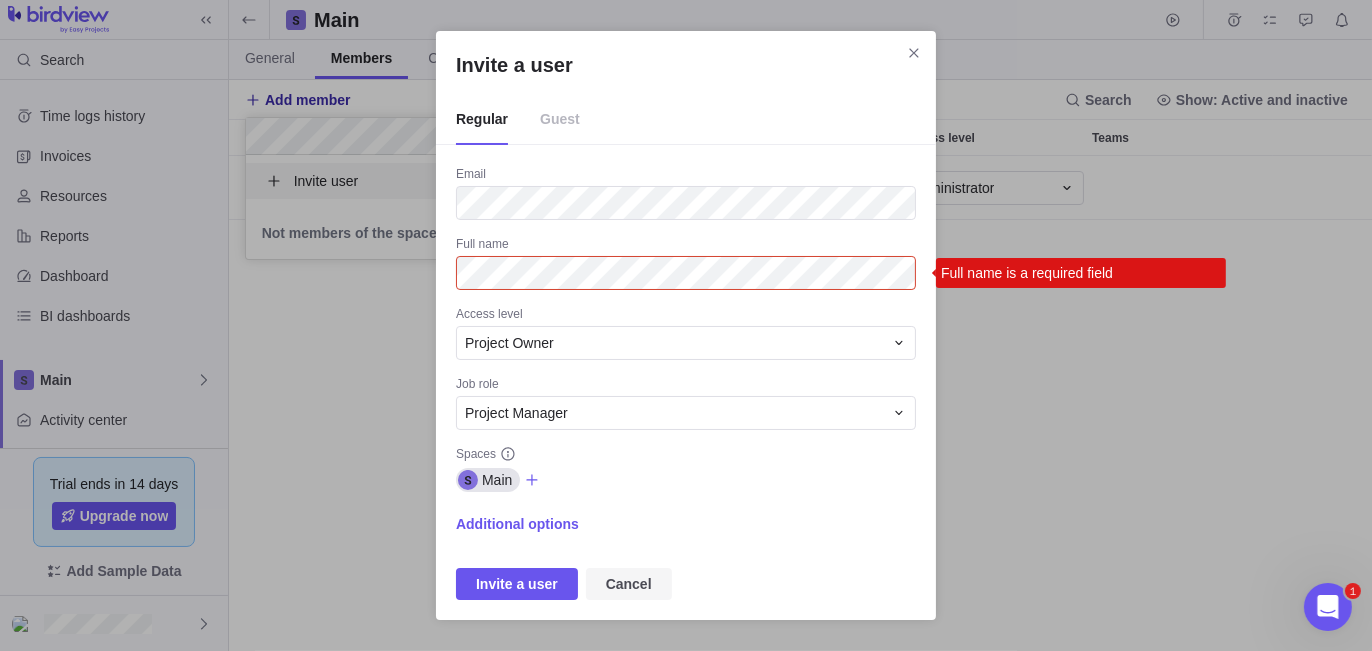 click on "Cancel" at bounding box center [629, 584] 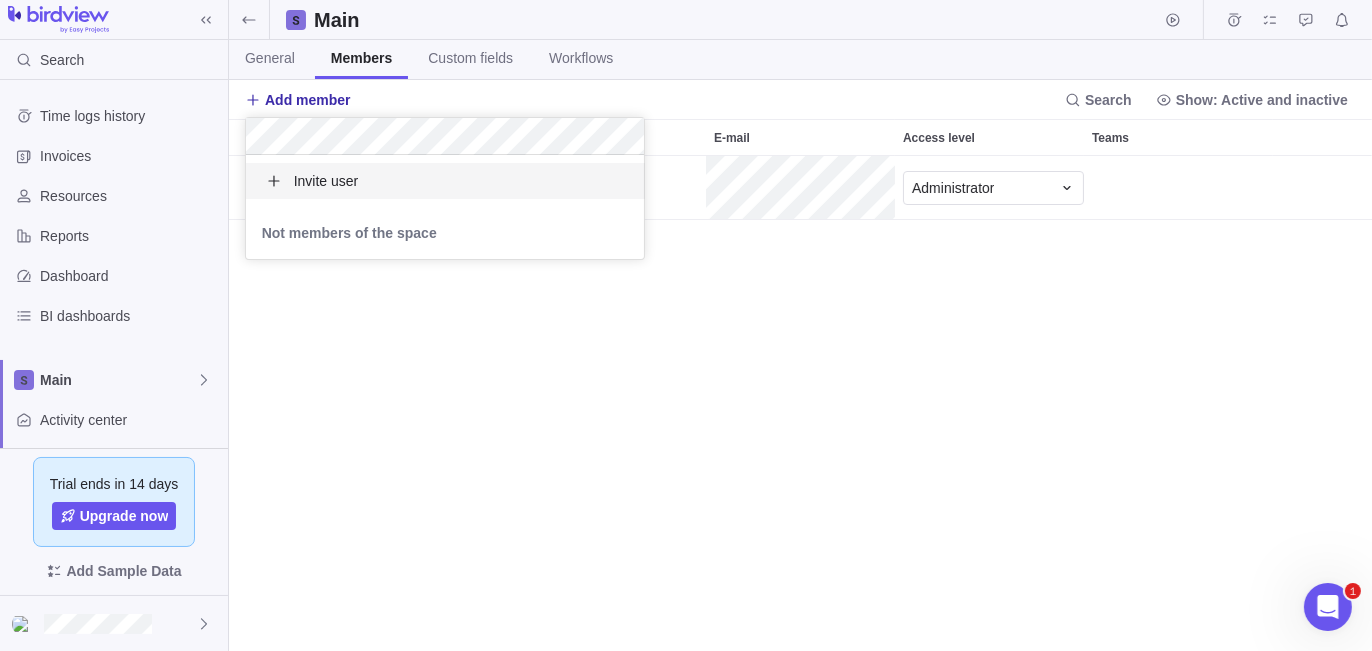 click on "Search Time logs history Invoices Resources Reports Dashboard BI dashboards Main Activity center Custom forms Saved views Get Started Project Financials Flat Fee Project Financials T&M Upcoming Milestones Trial ends in 14 days Upgrade now Add Sample Data Main General Members Custom fields Workflows Add member Search Show: Active and inactive Name E-mail Access level Teams Project Manager Administrator
1 Invite user     Not members of the space" at bounding box center (686, 325) 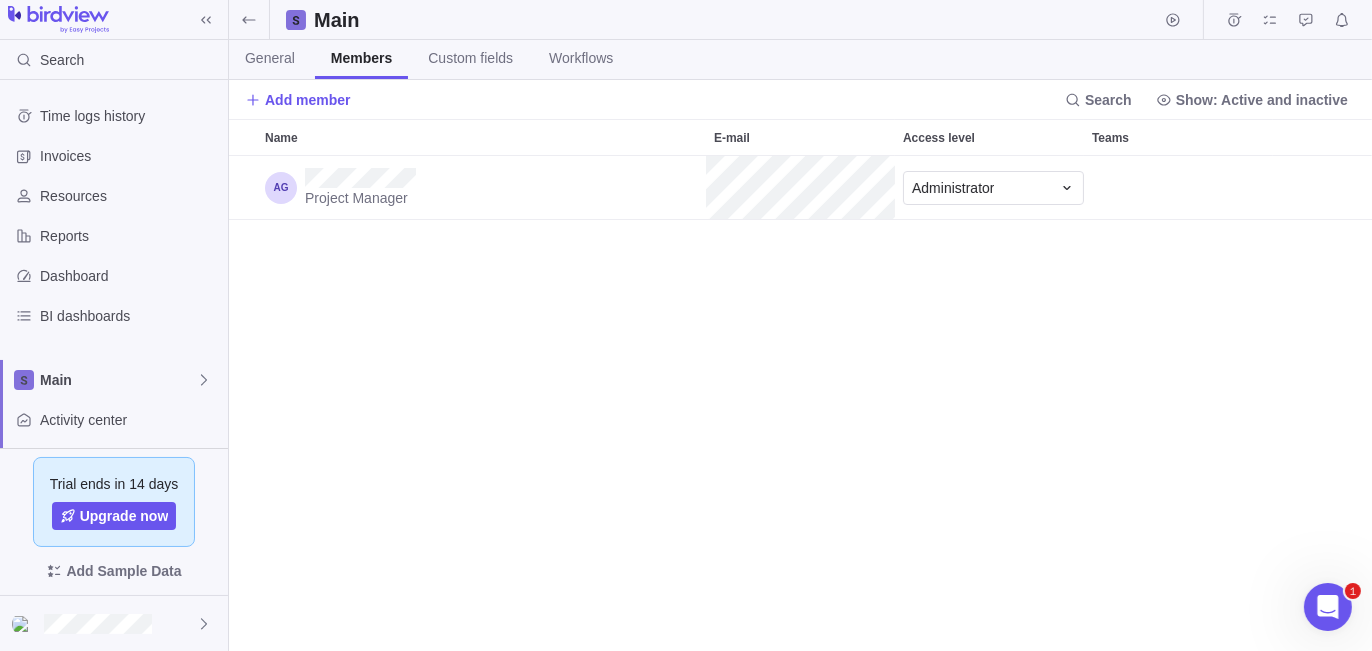 click on "Project Manager Administrator" at bounding box center [800, 404] 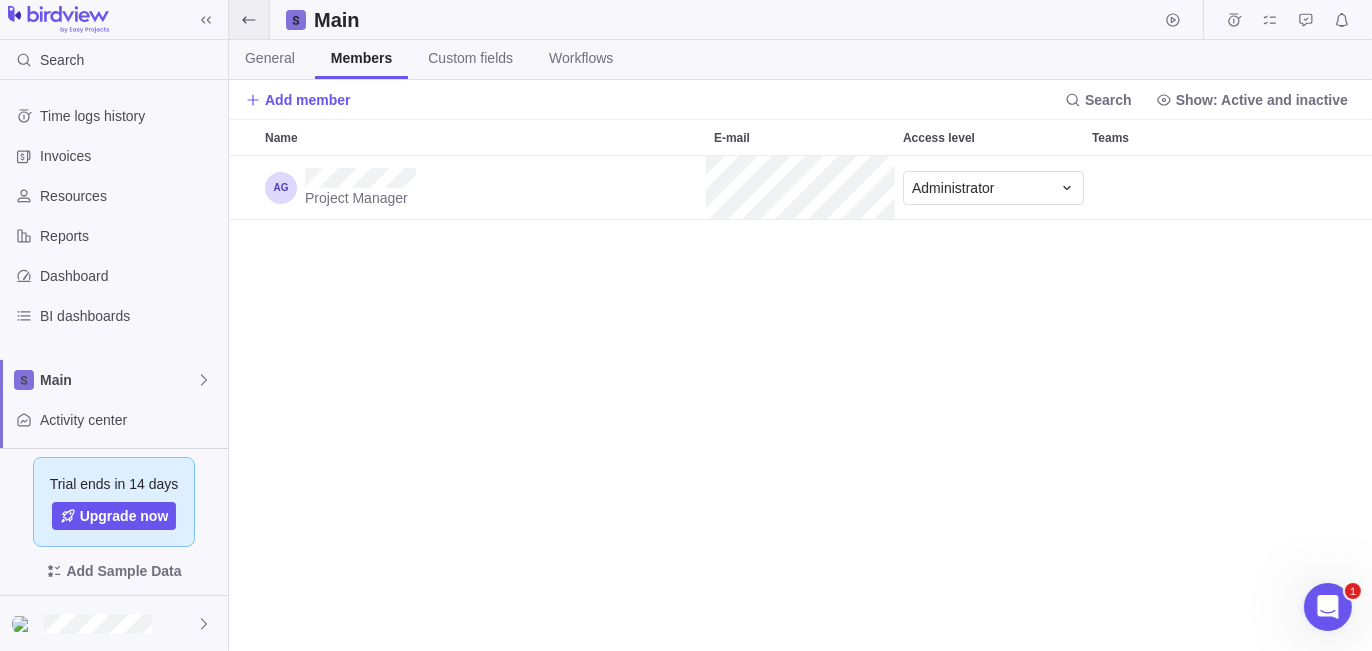 click 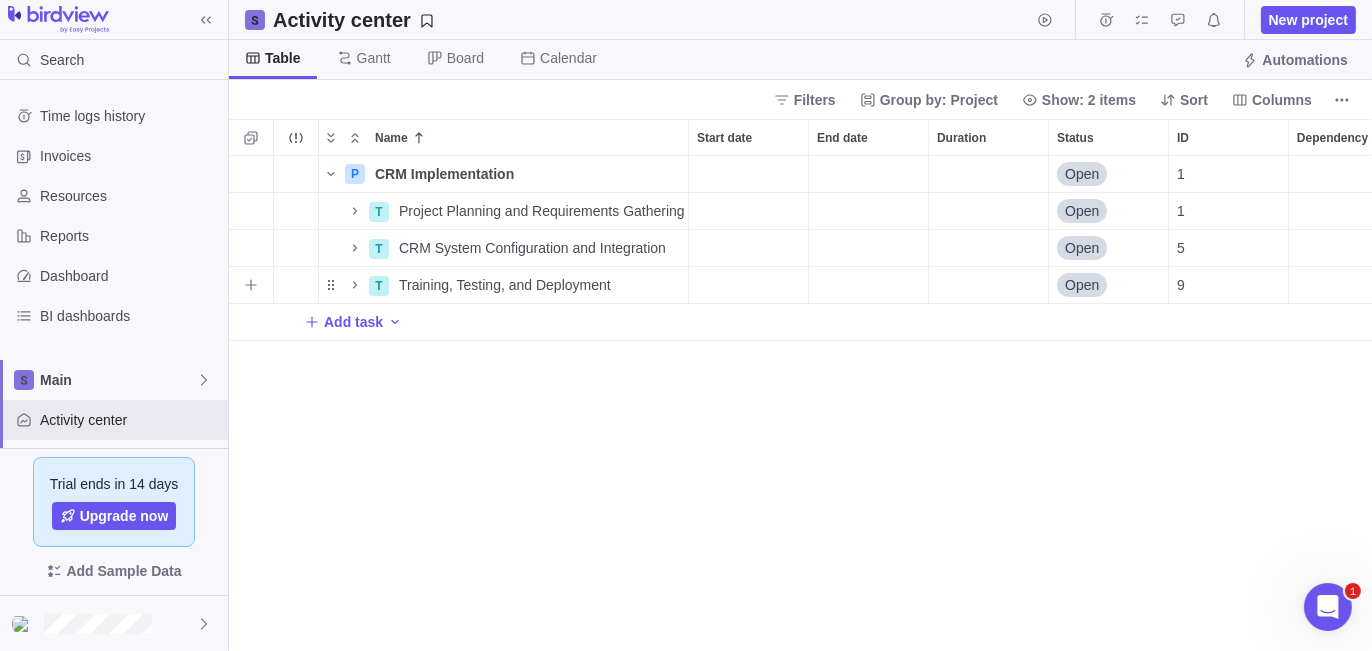 scroll, scrollTop: 16, scrollLeft: 15, axis: both 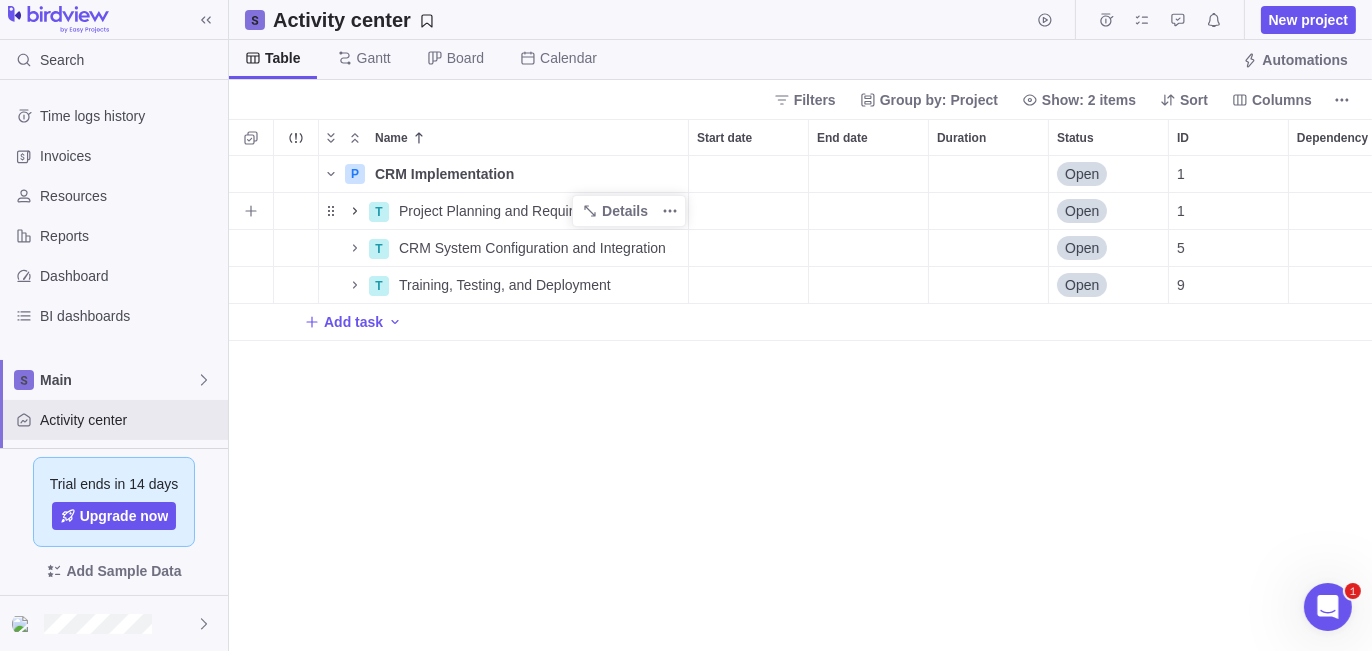 click 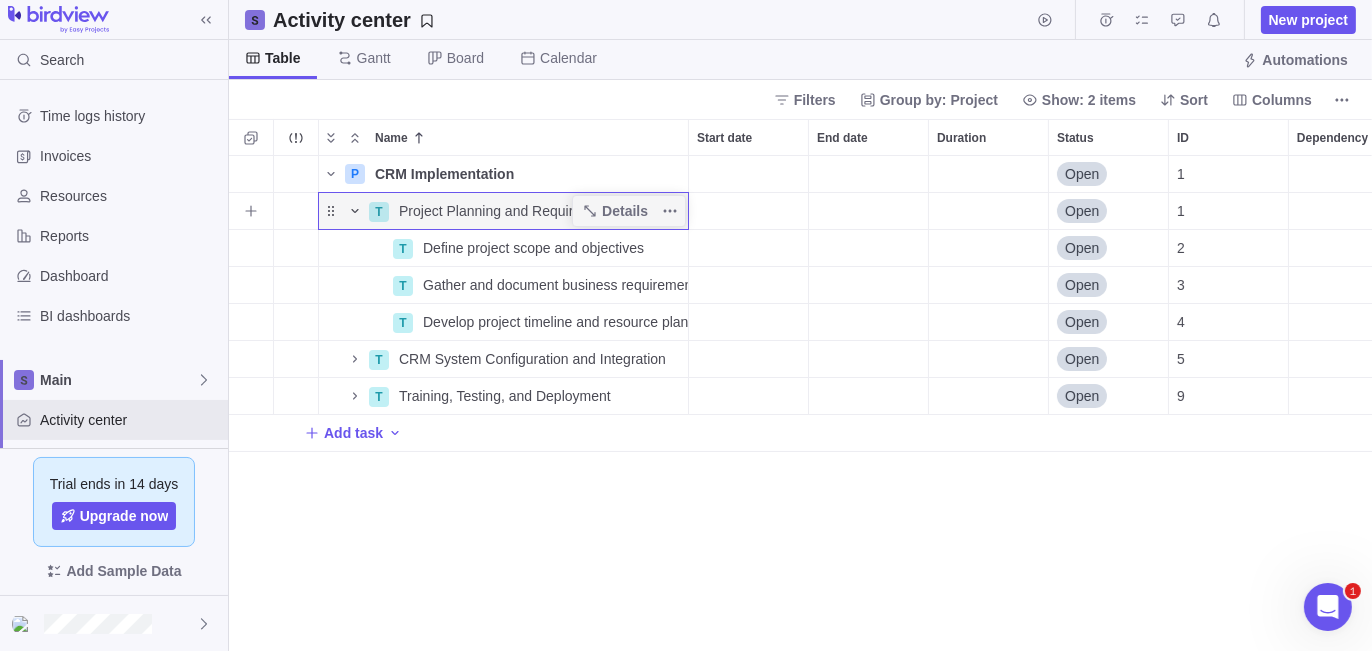 click 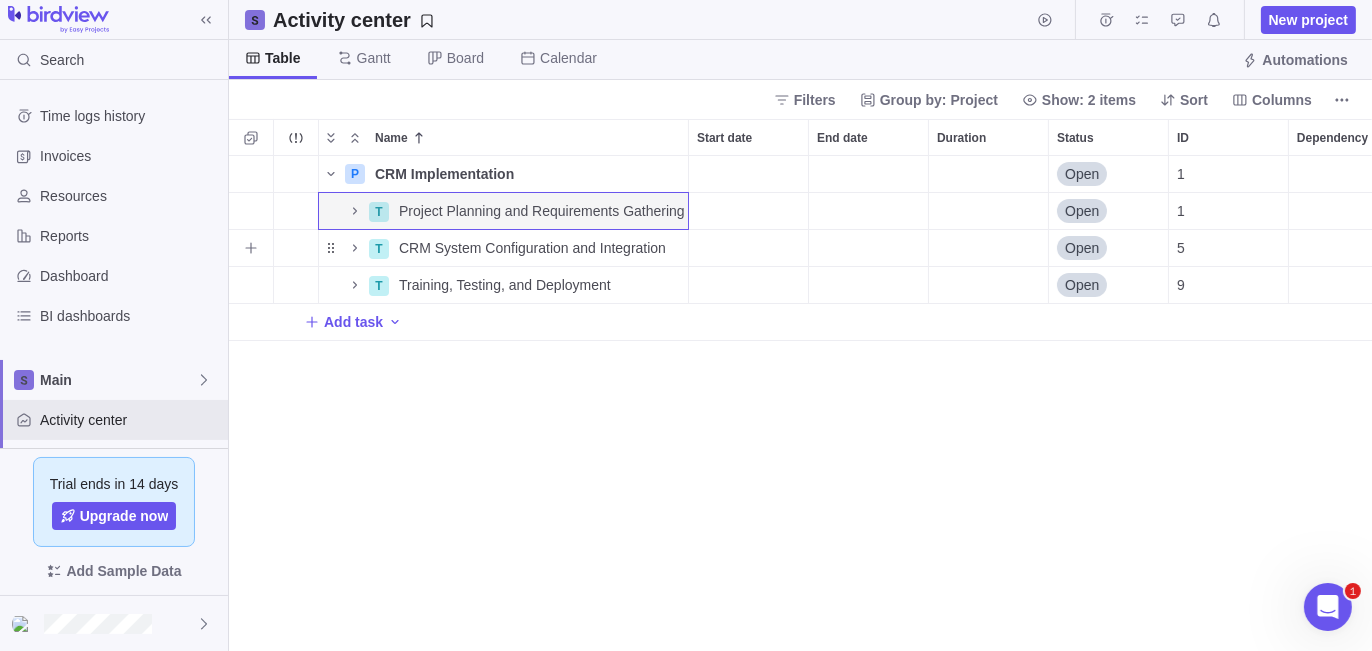 drag, startPoint x: 354, startPoint y: 248, endPoint x: 545, endPoint y: 420, distance: 257.03113 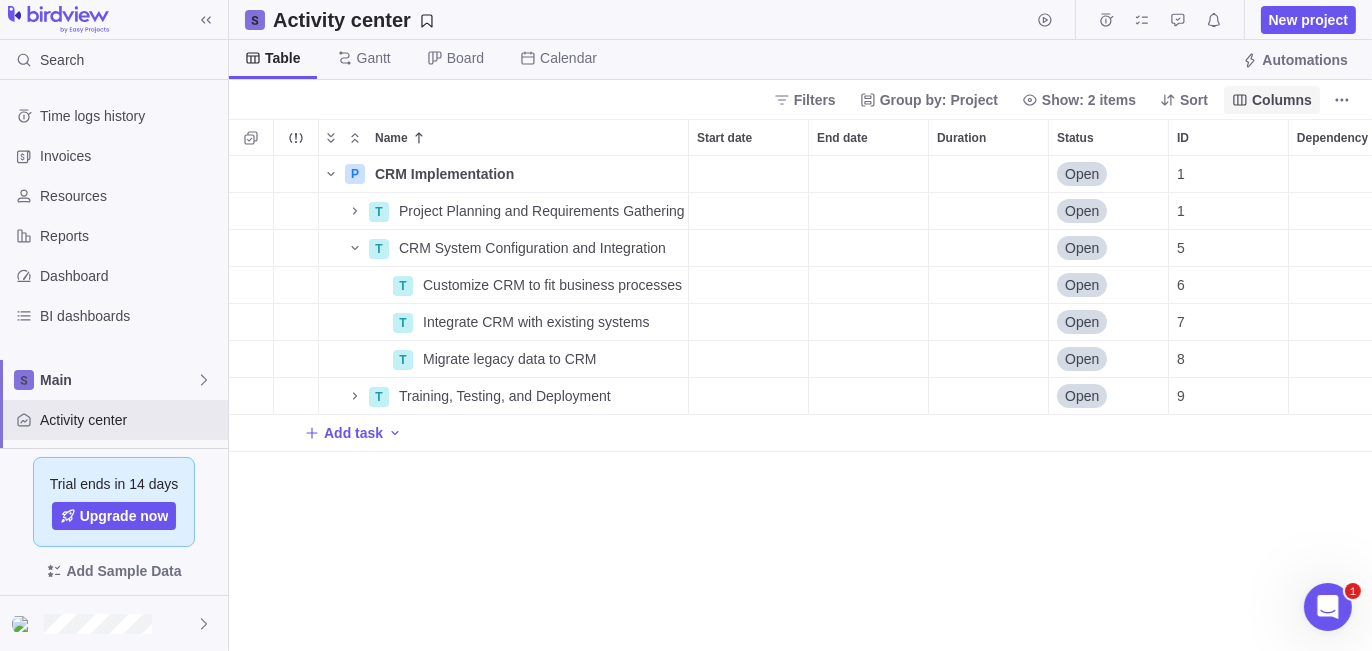 click on "Columns" at bounding box center [1282, 100] 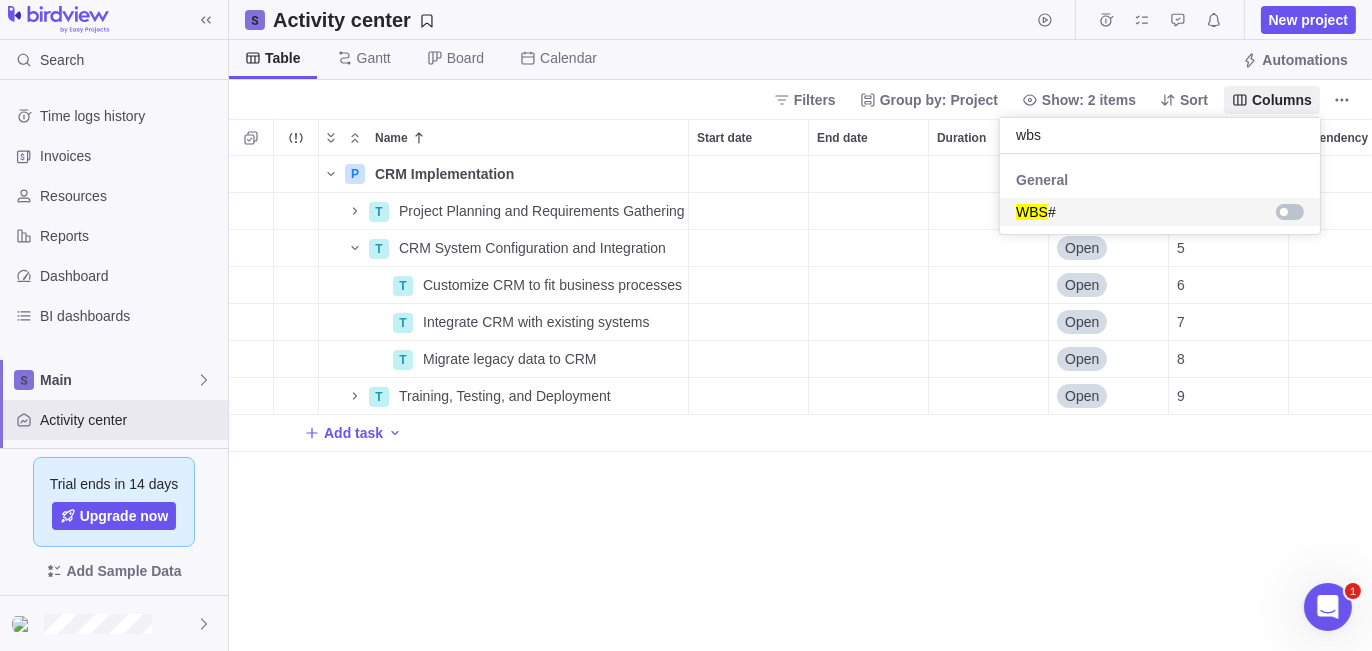 type on "wbs" 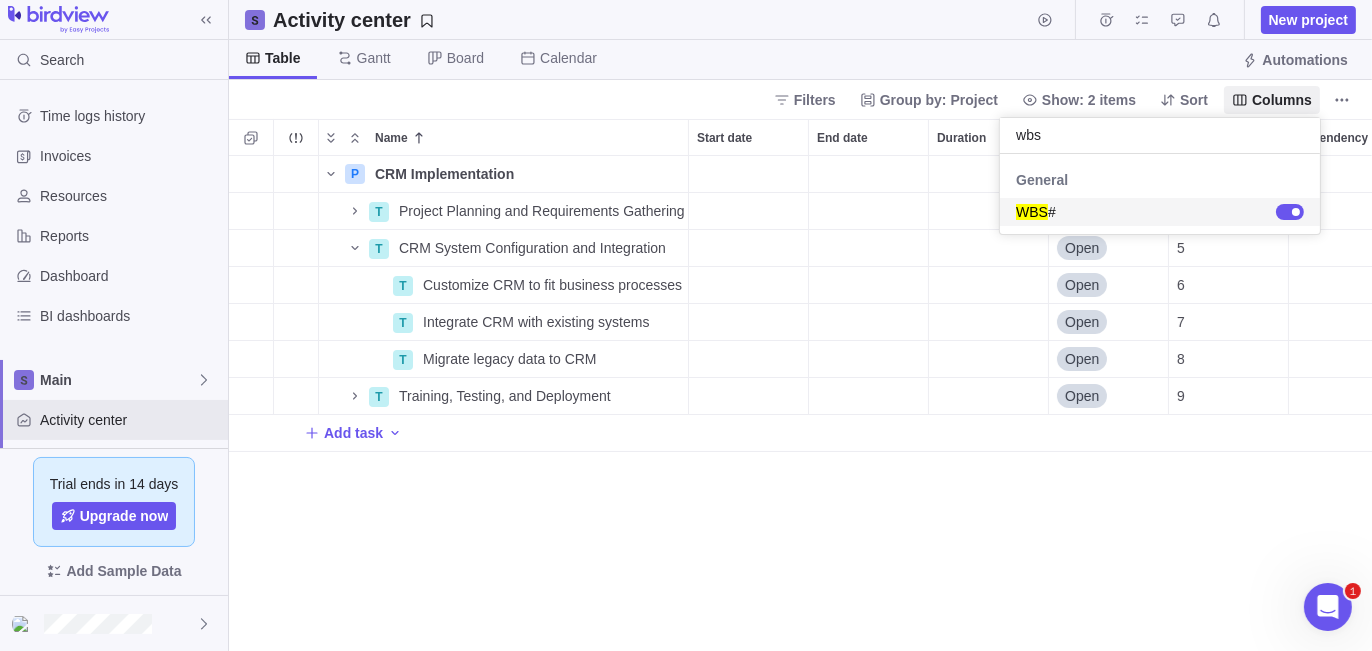 click on "Search Time logs history Invoices Resources Reports Dashboard BI dashboards Main Activity center Custom forms Saved views Get Started Project Financials Flat Fee Project Financials T&M Upcoming Milestones Trial ends in 14 days Upgrade now Add Sample Data Activity center New project Table Gantt Board Calendar Automations Filters Group by: Project Show: 2 items Sort Columns Name Start date End date Duration Status ID Dependency Assignees WBS # P CRM Implementation Details Open 1 T Project Planning and Requirements Gathering Details Open 1 1 T CRM System Configuration and Integration Details Open 5 2 T Customize CRM to fit business processes Details Open 6 2.1 T Integrate CRM with existing systems Details Open 7 2.2 T Migrate legacy data to CRM Details Open 8 2.3 T Training, Testing, and Deployment Details Open 9 3 Add task Filters Activity status Default Workflow Project status Default Workflow Activity priority Activity assignees Project start date Previous year Previous month Previous week Today 1" at bounding box center [686, 325] 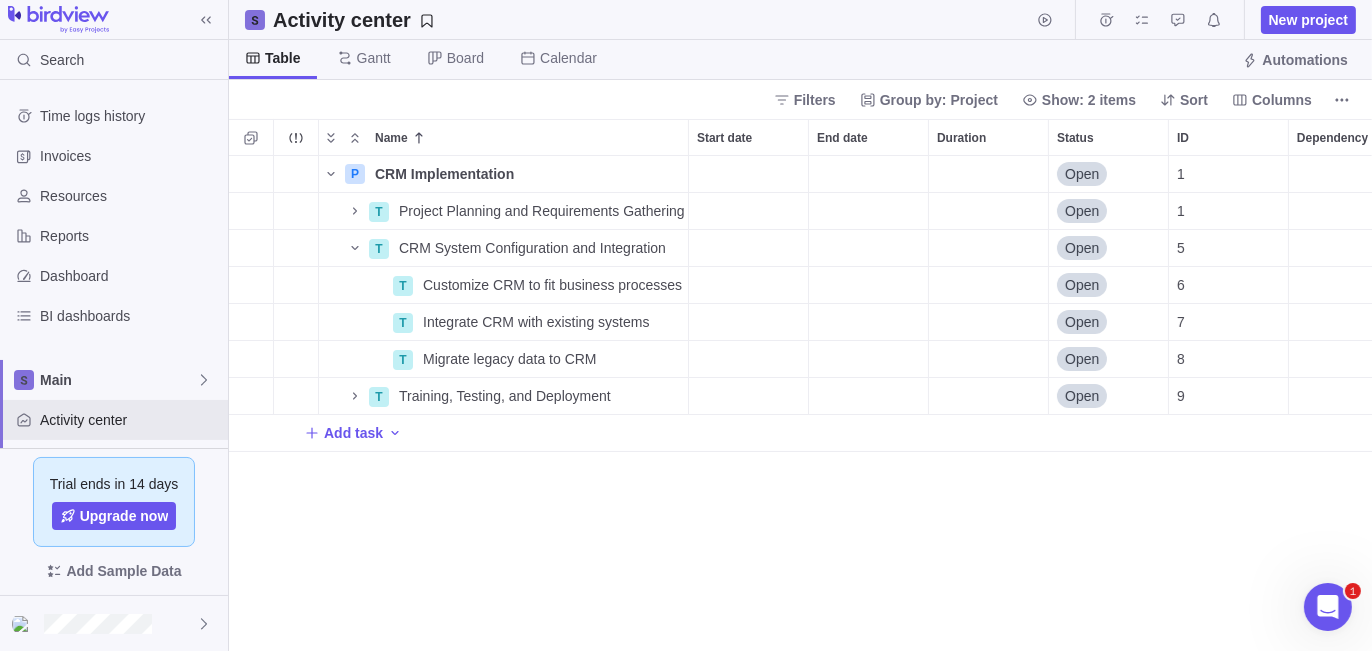 scroll, scrollTop: 0, scrollLeft: 131, axis: horizontal 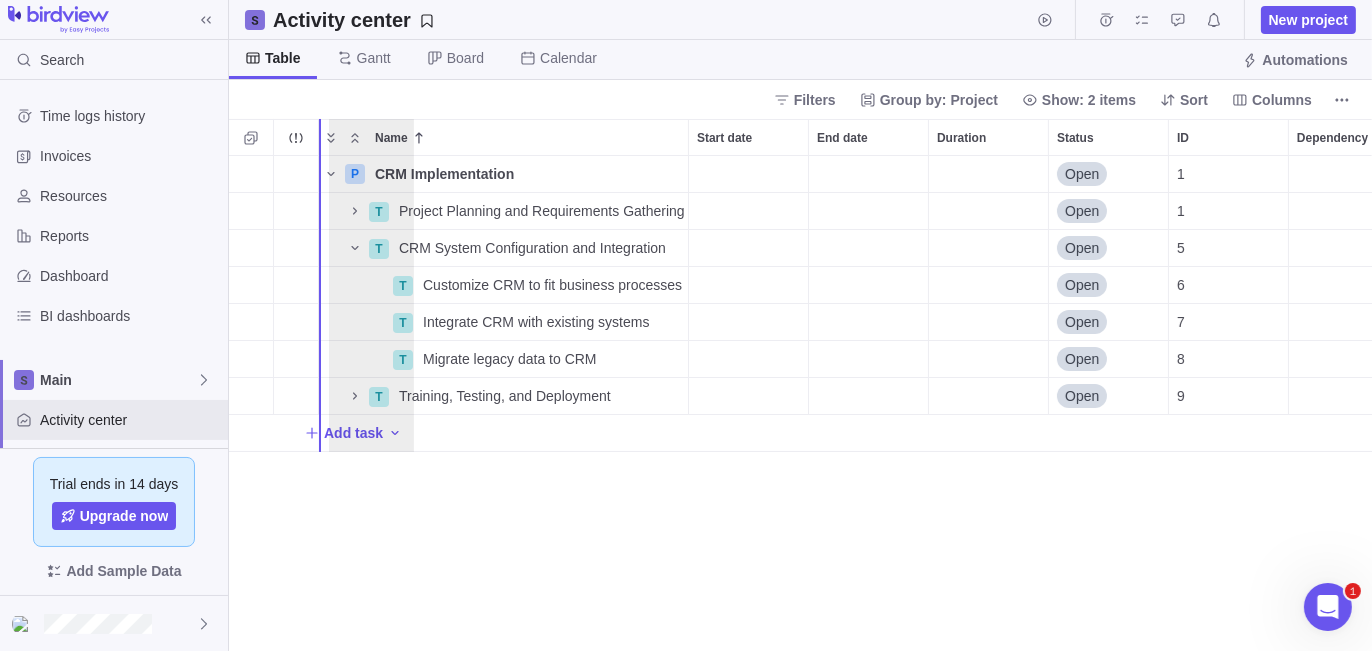 drag, startPoint x: 1309, startPoint y: 133, endPoint x: 345, endPoint y: 163, distance: 964.4667 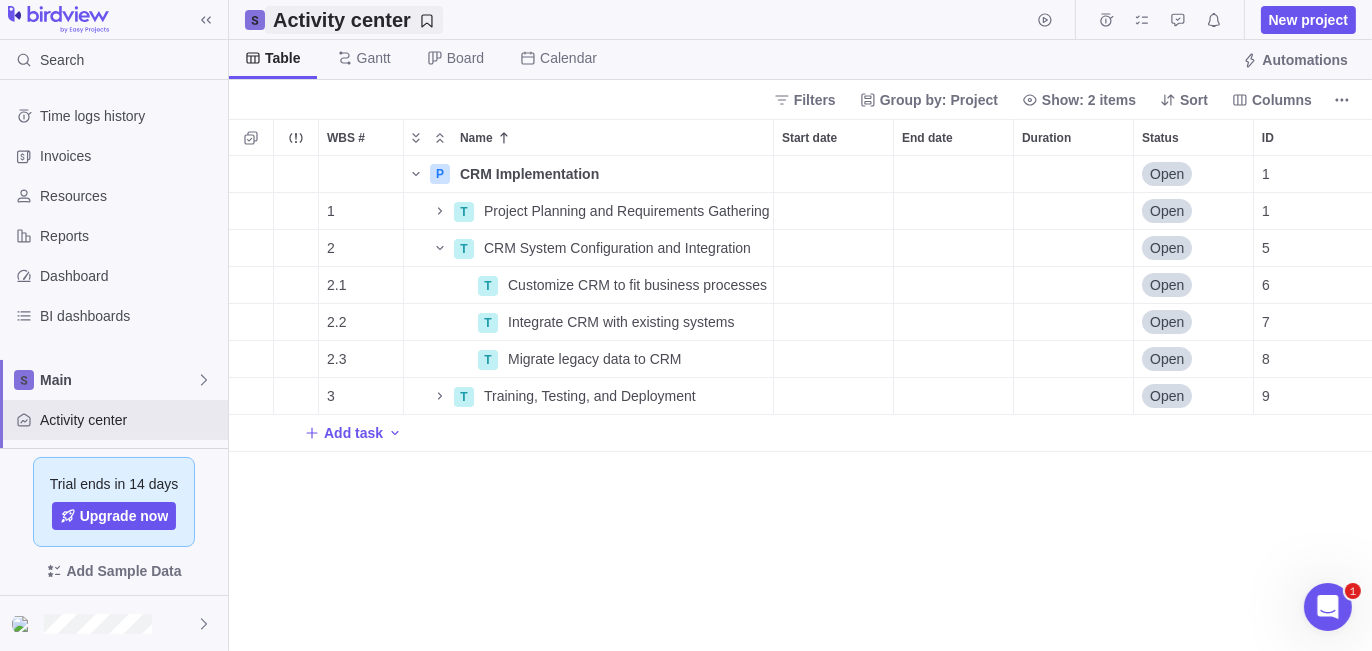 click 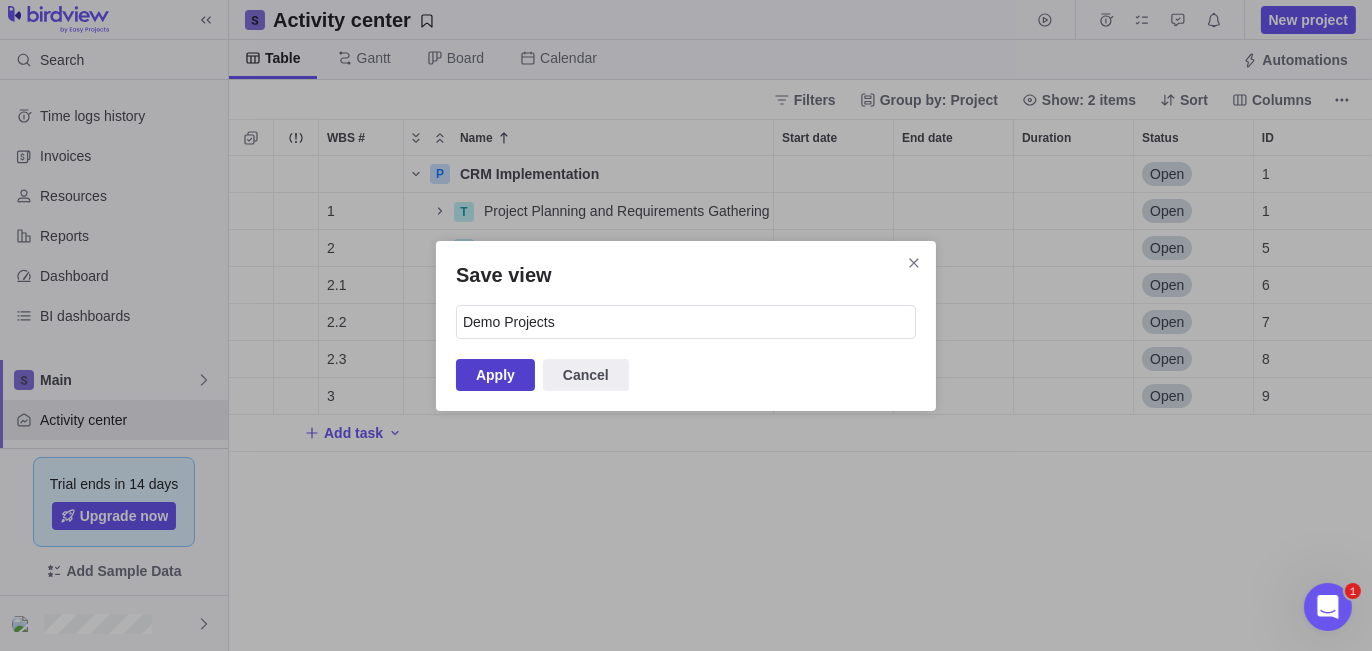 type on "Demo Projects" 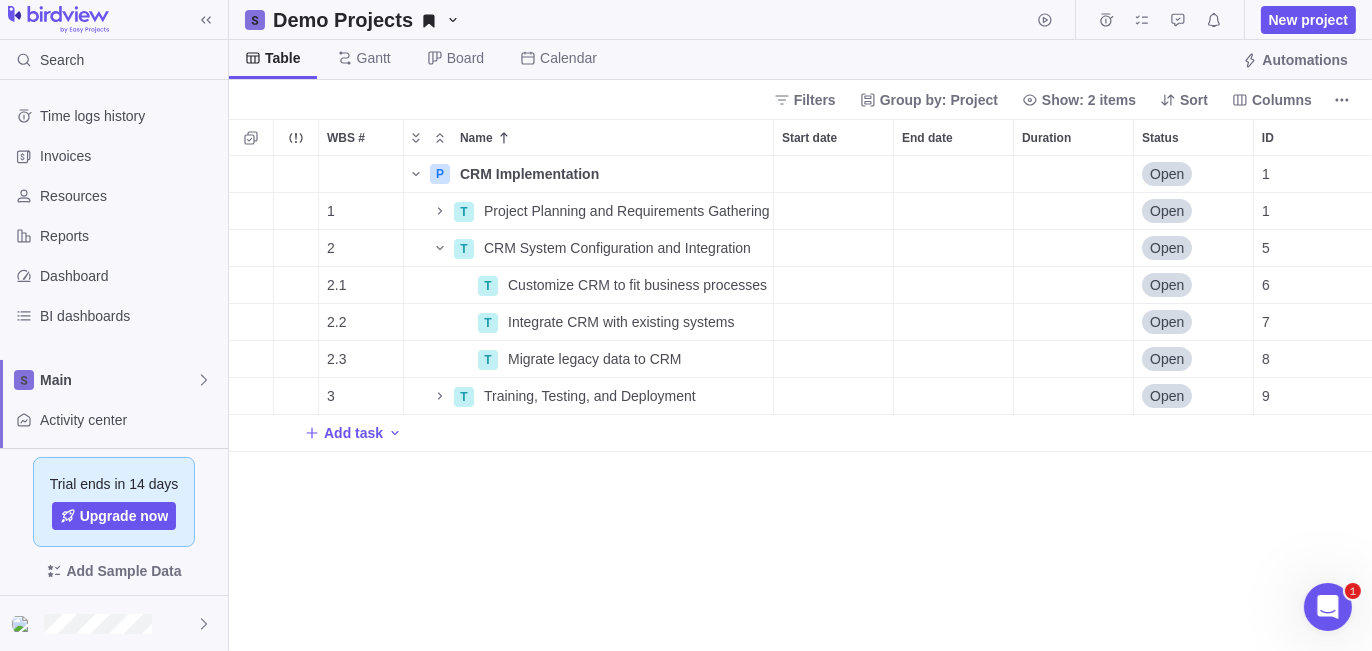 scroll, scrollTop: 16, scrollLeft: 15, axis: both 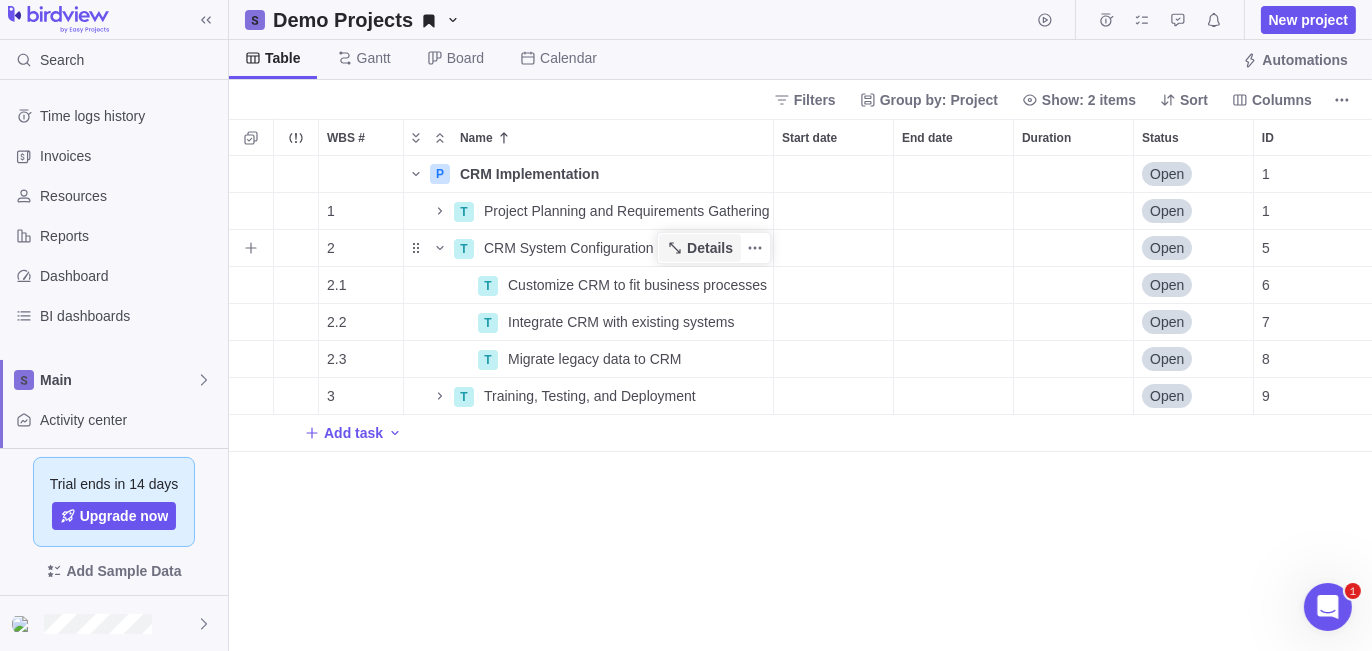 click on "Details" at bounding box center (710, 248) 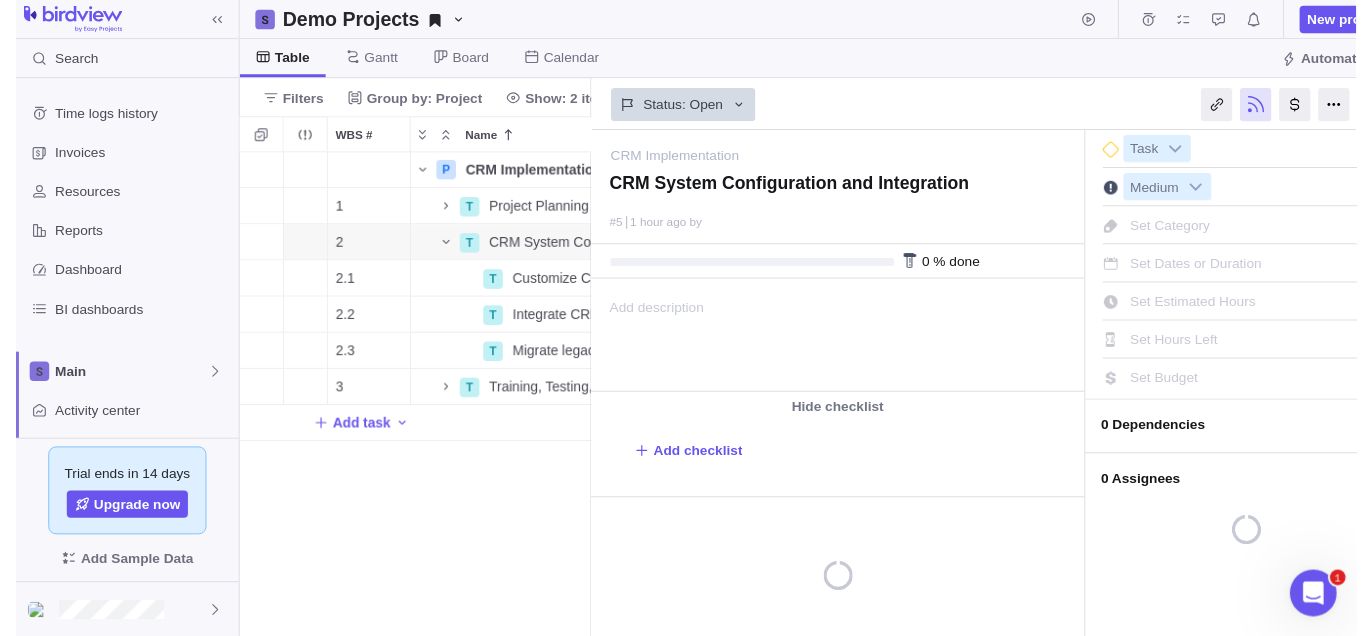 scroll, scrollTop: 466, scrollLeft: 345, axis: both 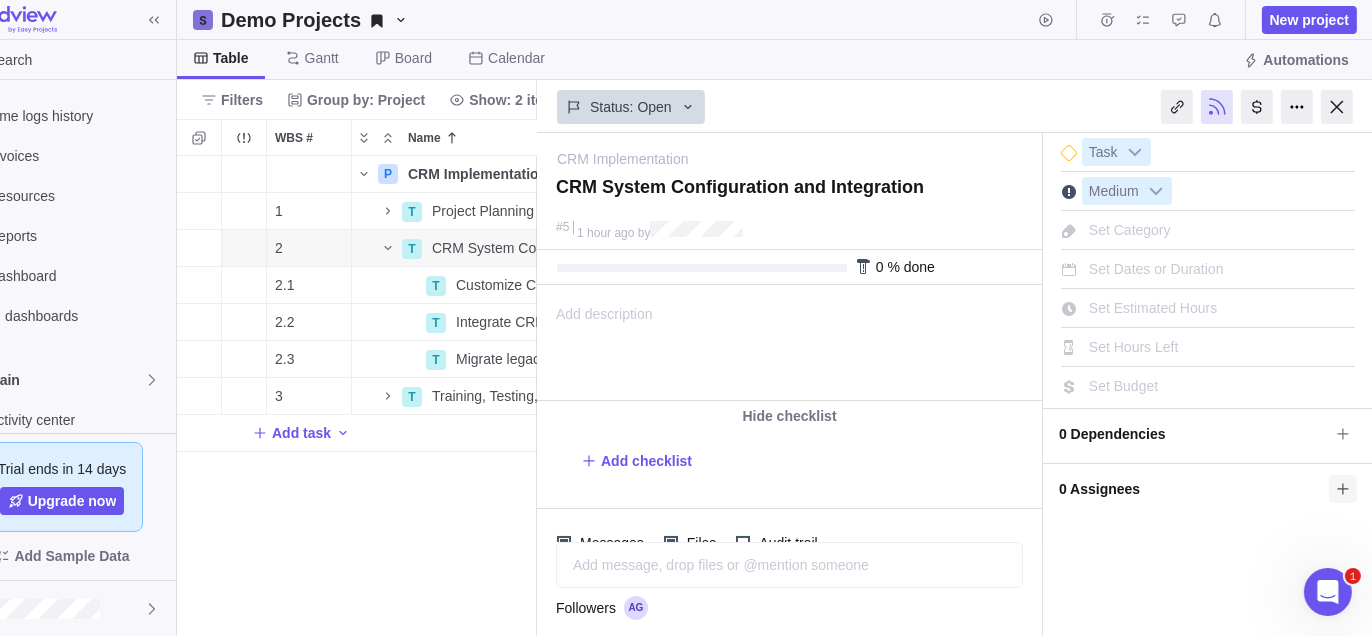 click 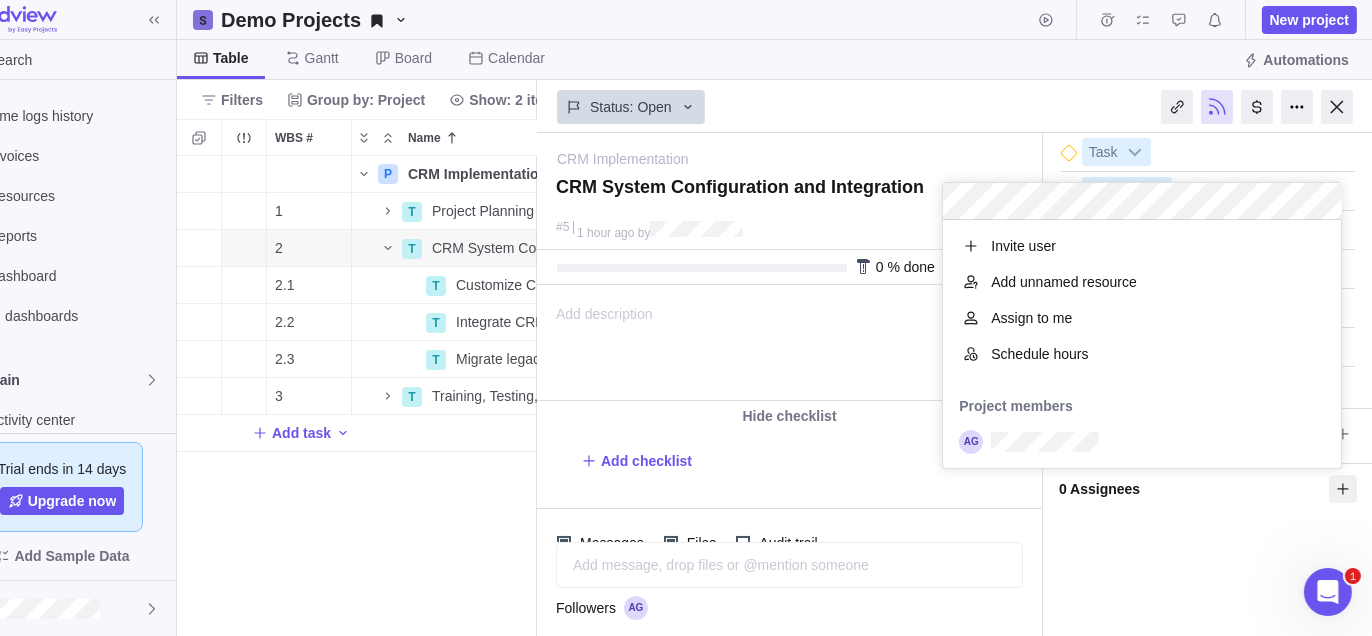 scroll, scrollTop: 16, scrollLeft: 16, axis: both 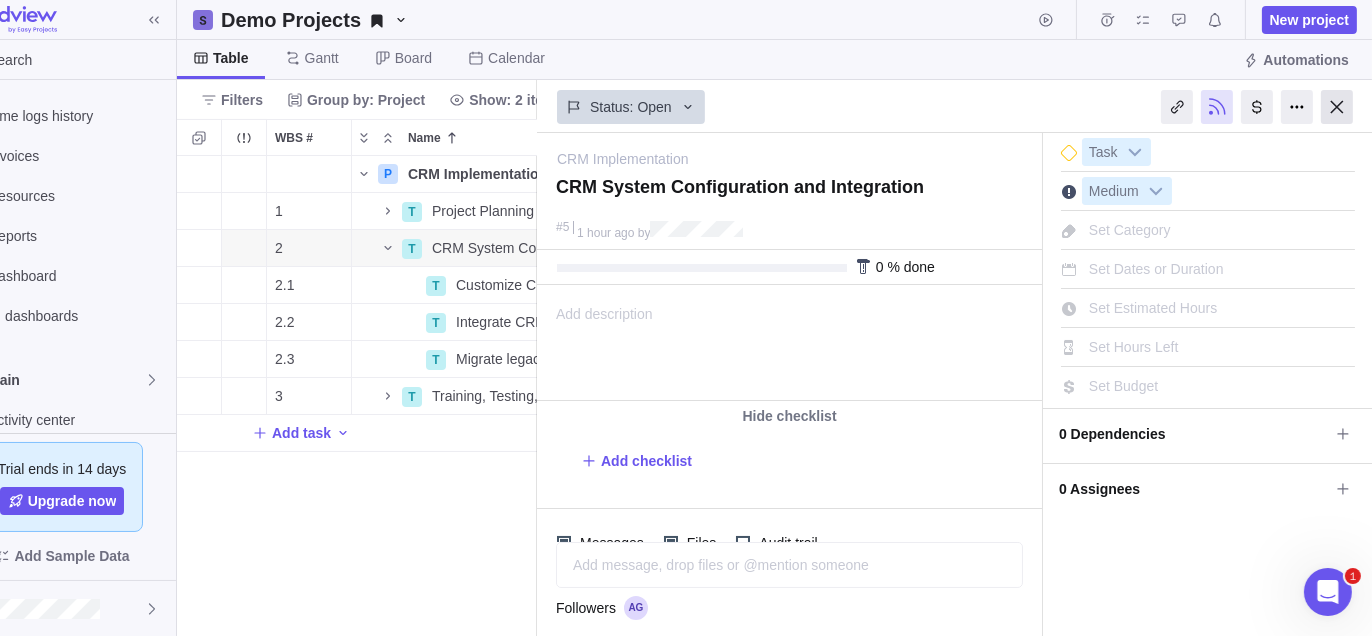 click at bounding box center (1337, 107) 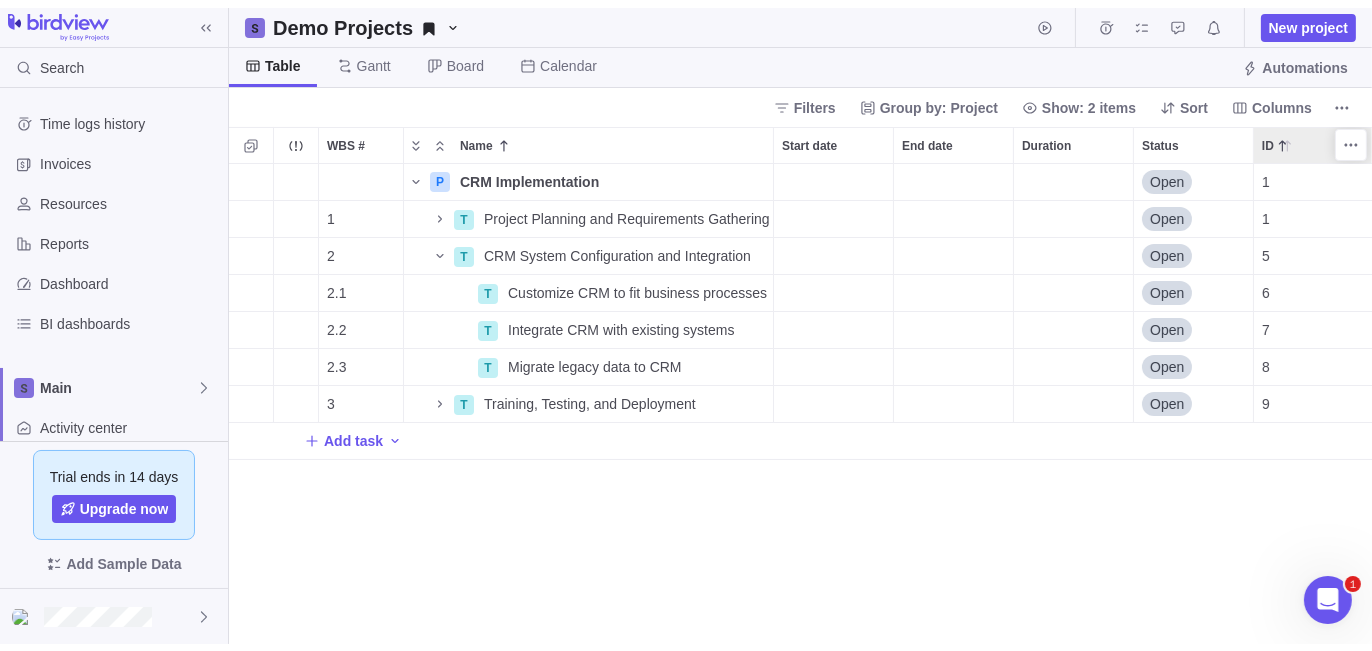 scroll, scrollTop: 0, scrollLeft: 0, axis: both 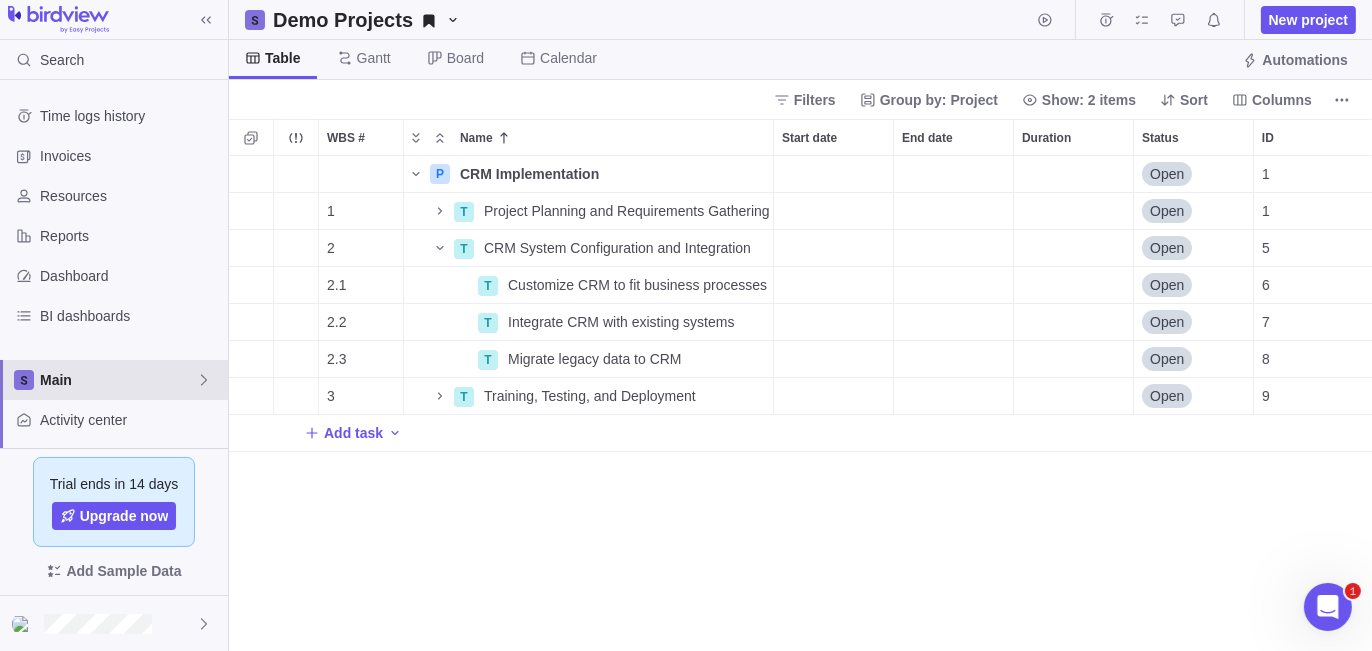 click on "Main" at bounding box center (118, 380) 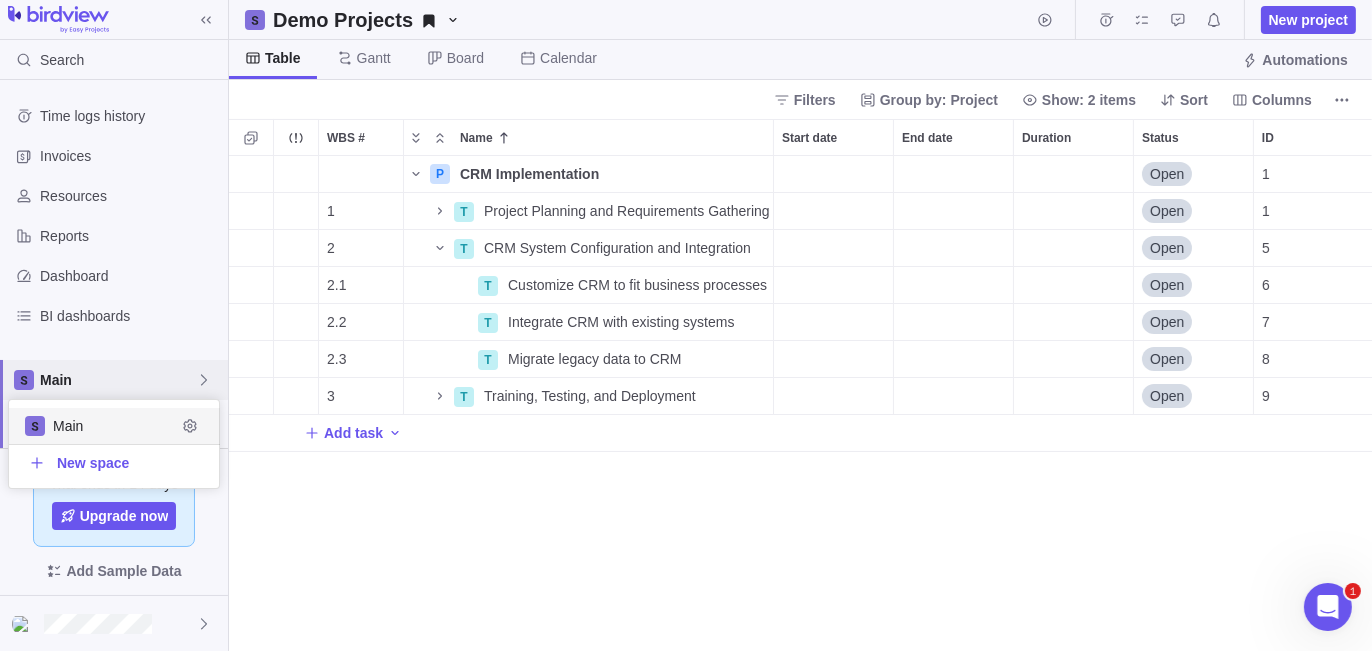 scroll, scrollTop: 16, scrollLeft: 16, axis: both 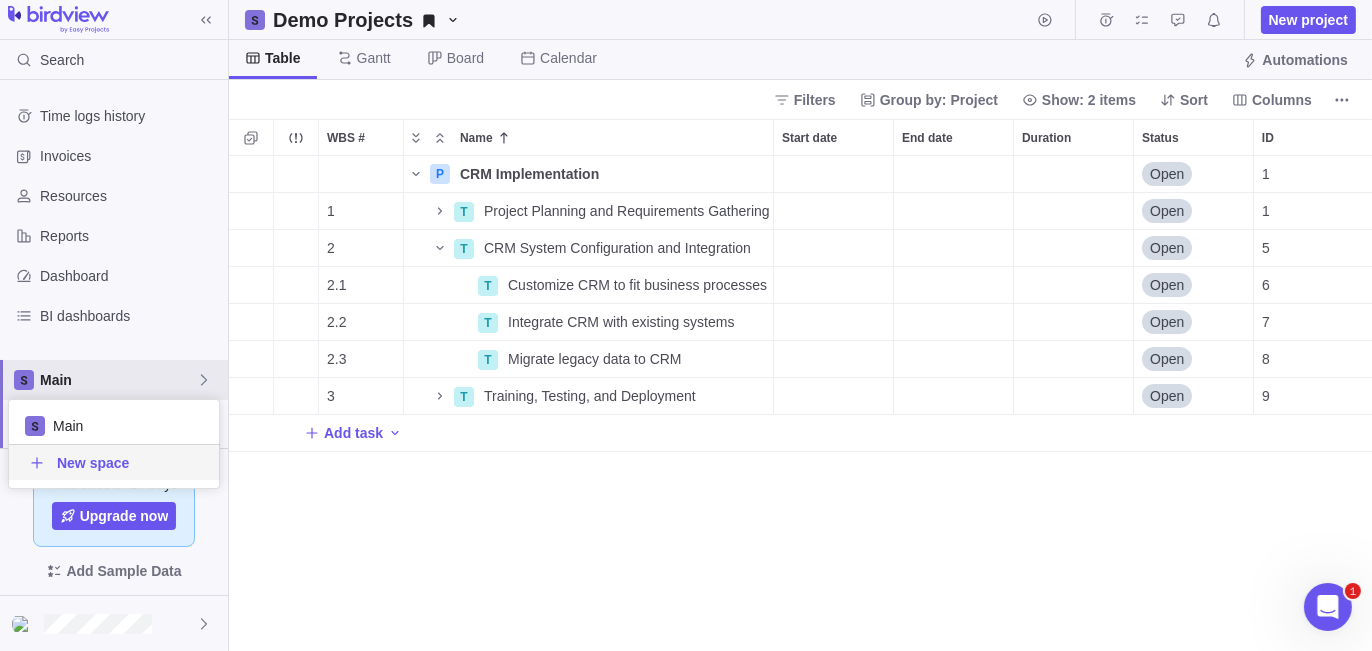 click on "Search Time logs history Invoices Resources Reports Dashboard BI dashboards Main Activity center Custom forms Saved views Demo Projects Get Started Project Financials Flat Fee Project Financials T&M Upcoming Milestones Trial ends in 14 days Upgrade now Add Sample Data Demo Projects New project Table Gantt Board Calendar Automations Filters Group by: Project Show: 2 items Sort Columns WBS # Name Start date End date Duration Status ID Dependency Assignees P CRM Implementation Details Open 1 1 T Project Planning and Requirements Gathering Details Open 1 2 T CRM System Configuration and Integration Details Open 5 2.1 T Customize CRM to fit business processes Details Open 6 2.2 T Integrate CRM with existing systems Details Open 7 2.3 T Migrate legacy data to CRM Details Open 8 3 T Training, Testing, and Deployment Details Open 9 Add task Filters Activity status Default Workflow Project status Default Workflow Activity priority Activity assignees Project start date Previous year Previous month Yesterday" at bounding box center (686, 325) 